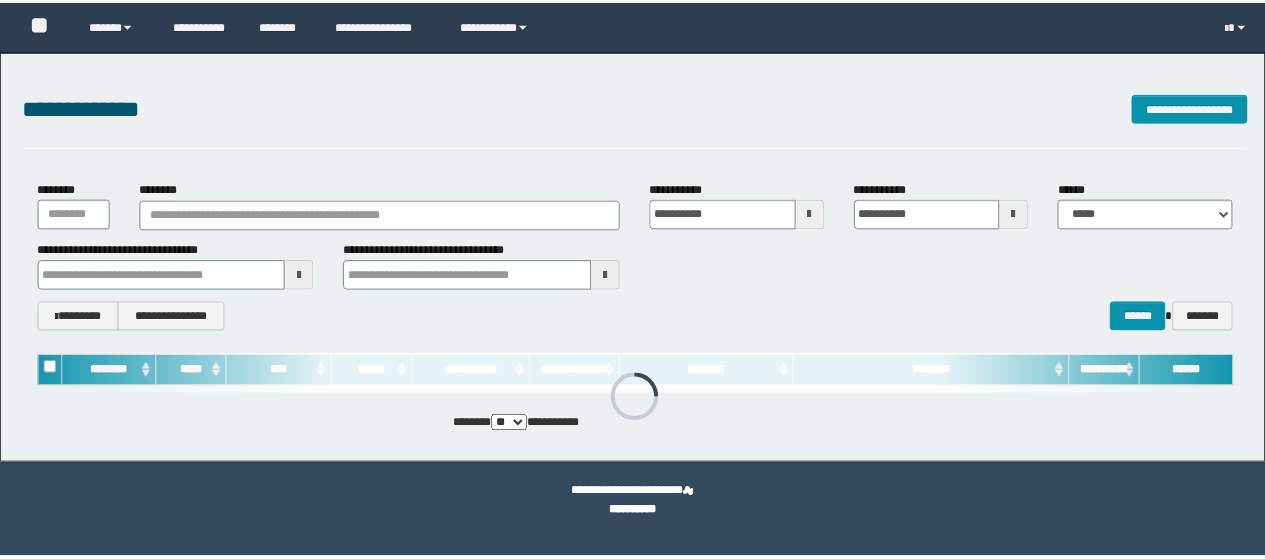 scroll, scrollTop: 0, scrollLeft: 0, axis: both 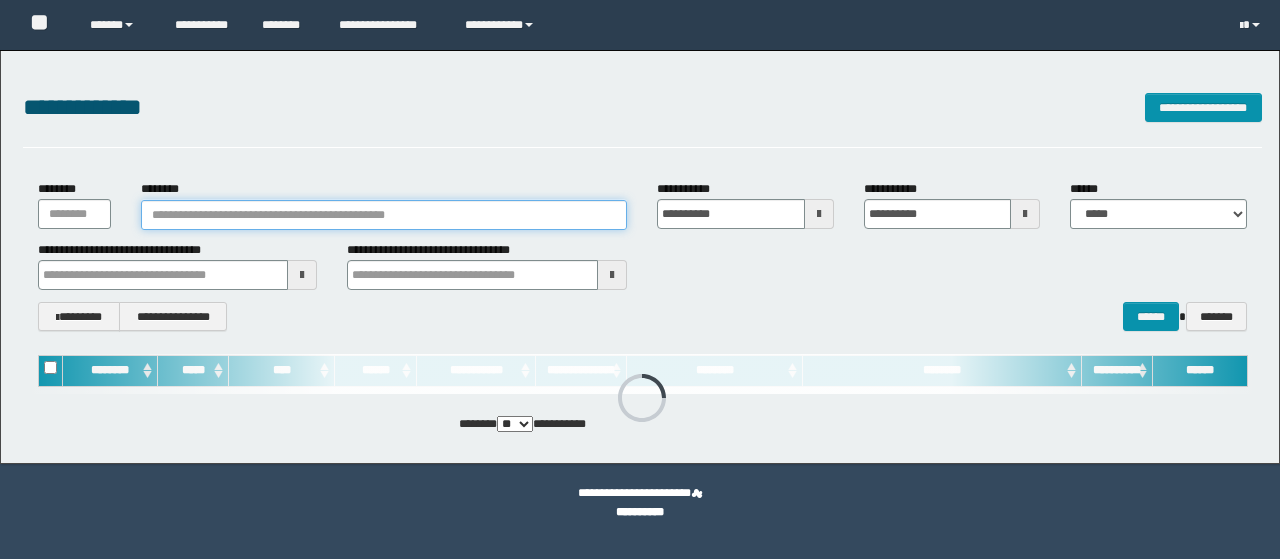 click on "********" at bounding box center [384, 215] 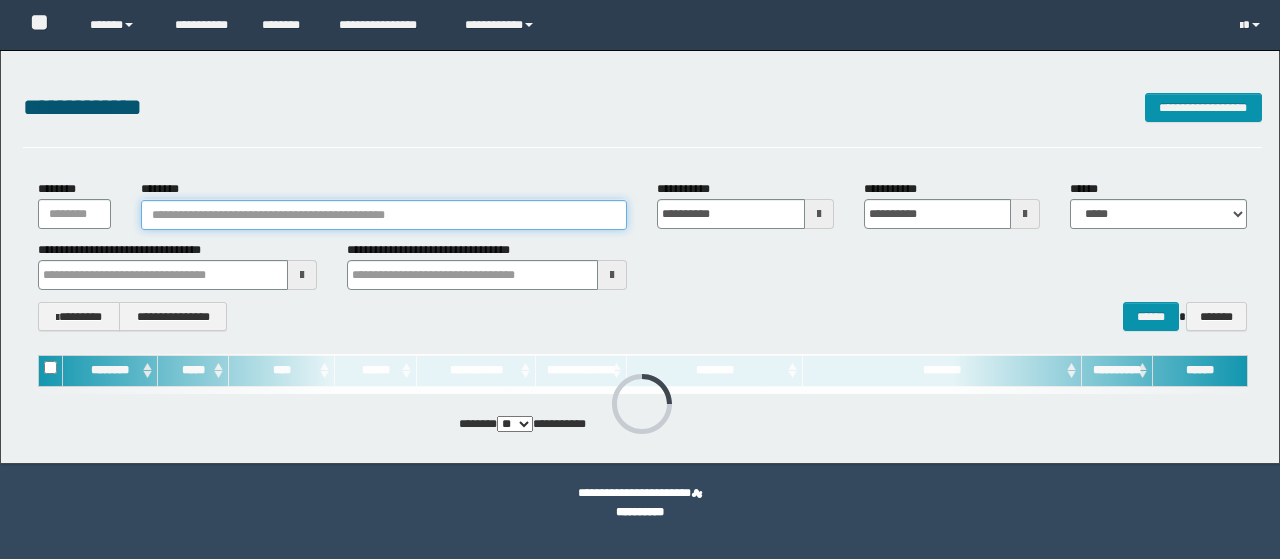paste on "**********" 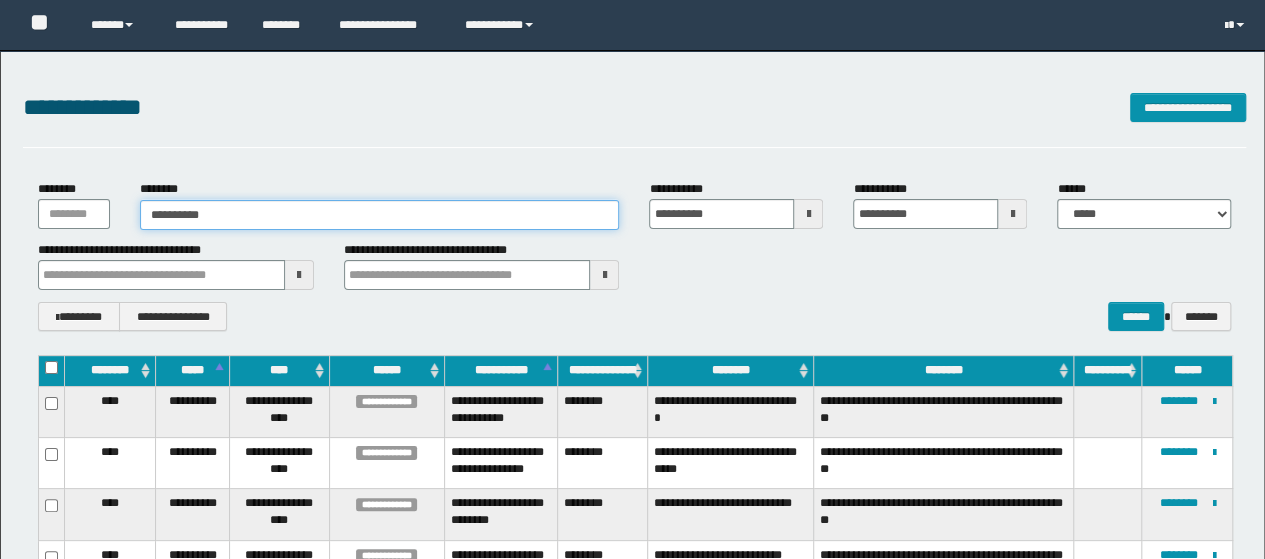 scroll, scrollTop: 0, scrollLeft: 0, axis: both 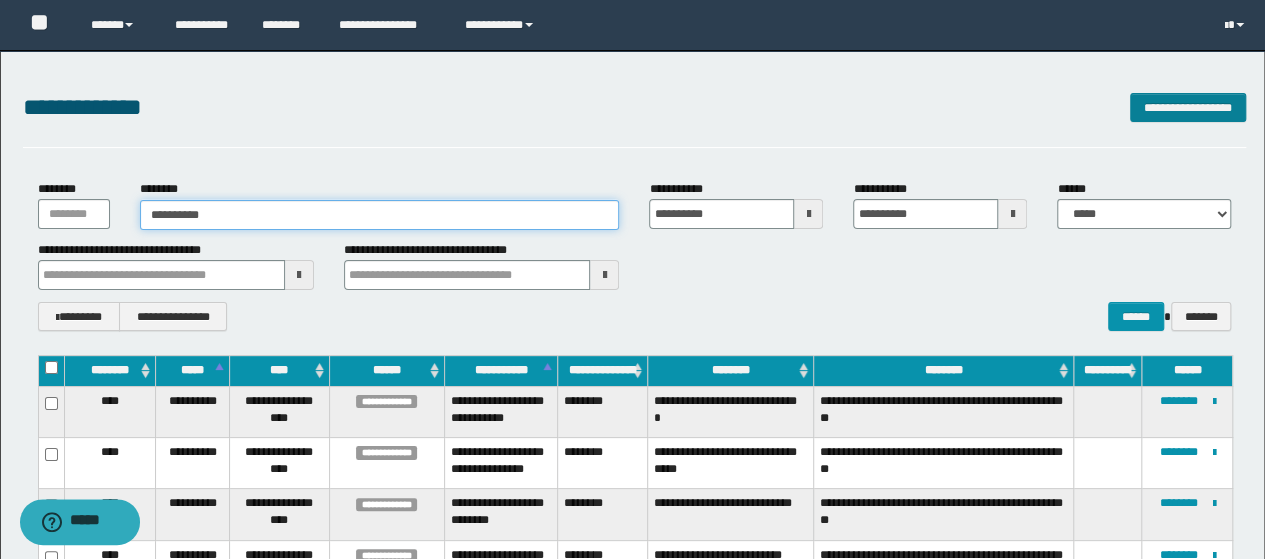 type on "**********" 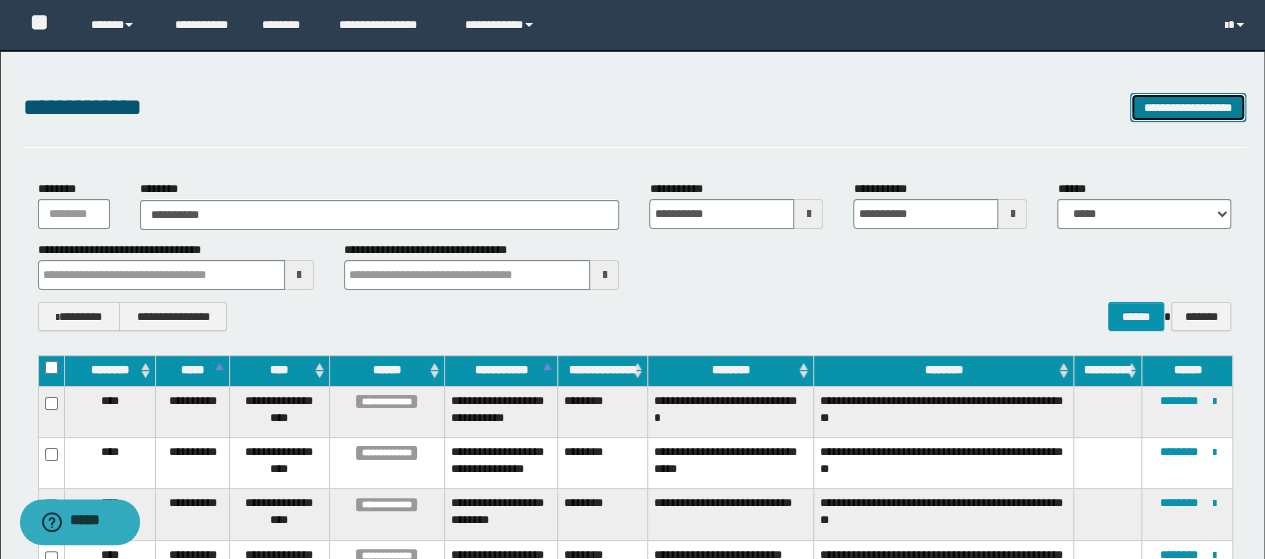 click on "**********" at bounding box center (1188, 107) 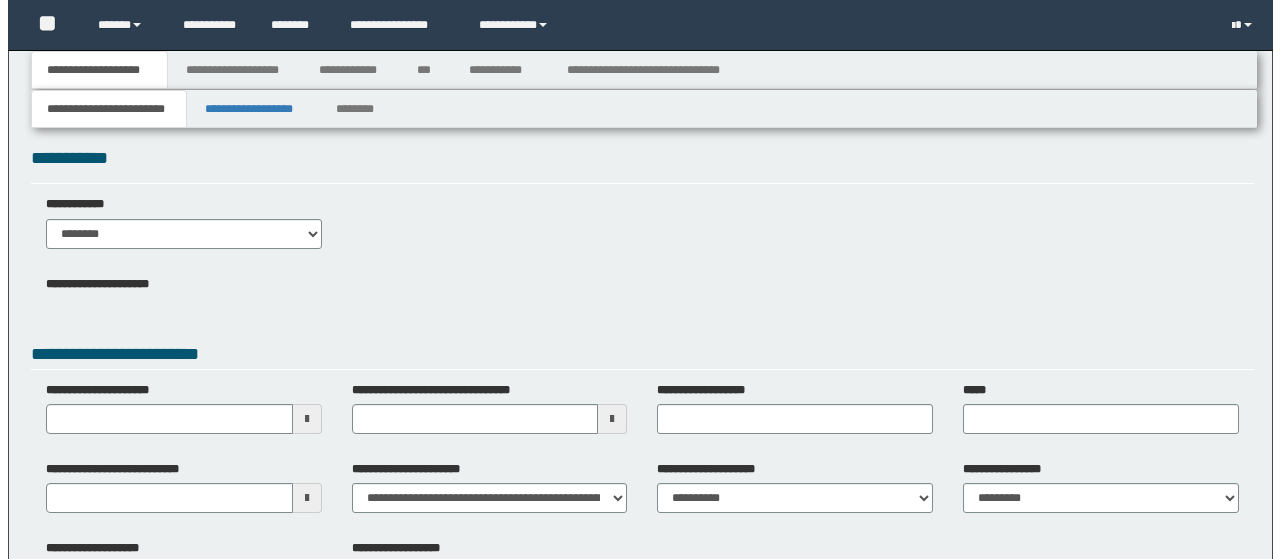 scroll, scrollTop: 0, scrollLeft: 0, axis: both 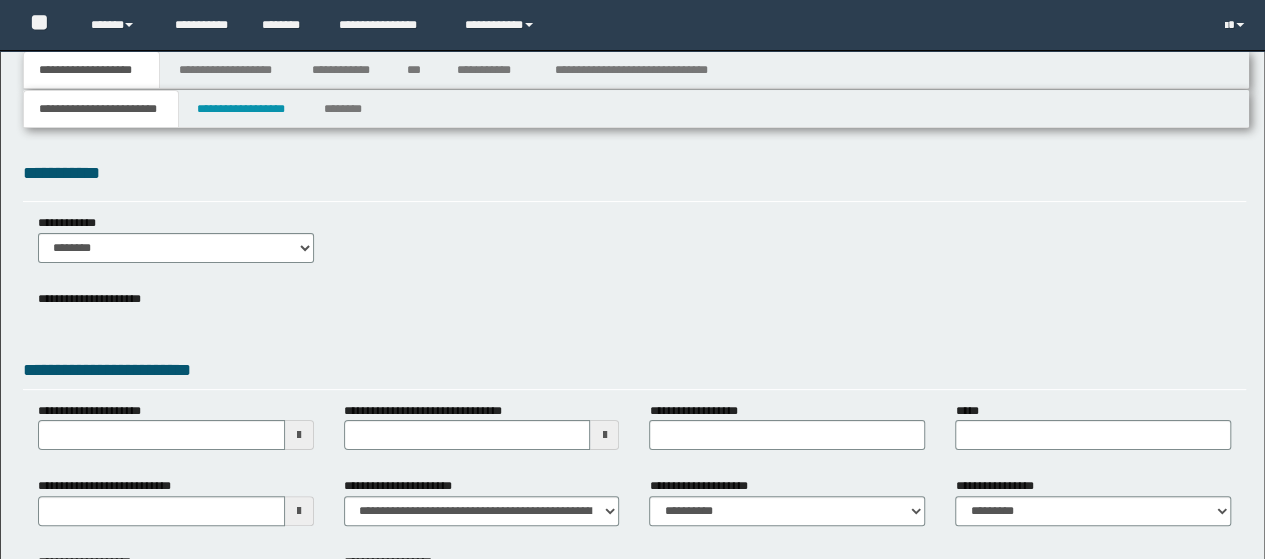 type 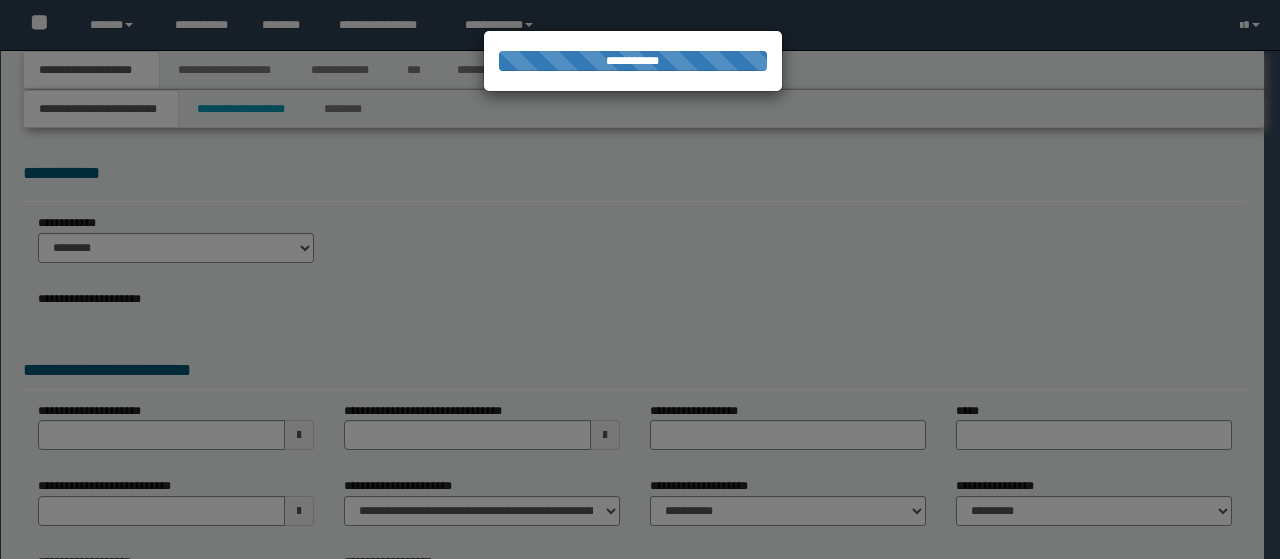 scroll, scrollTop: 0, scrollLeft: 0, axis: both 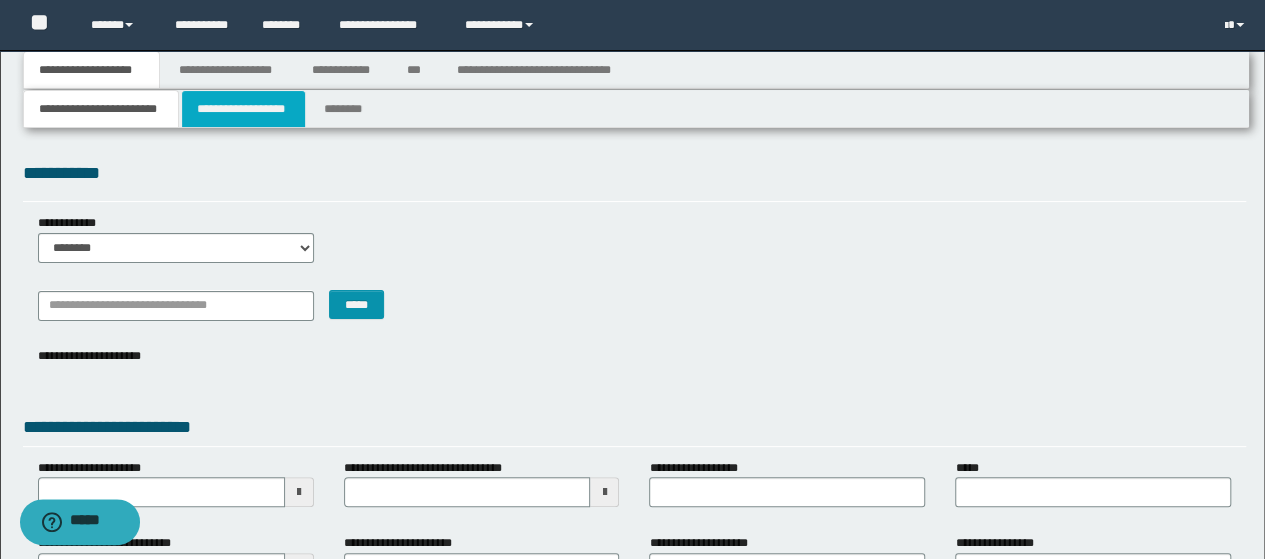 click on "**********" at bounding box center [243, 109] 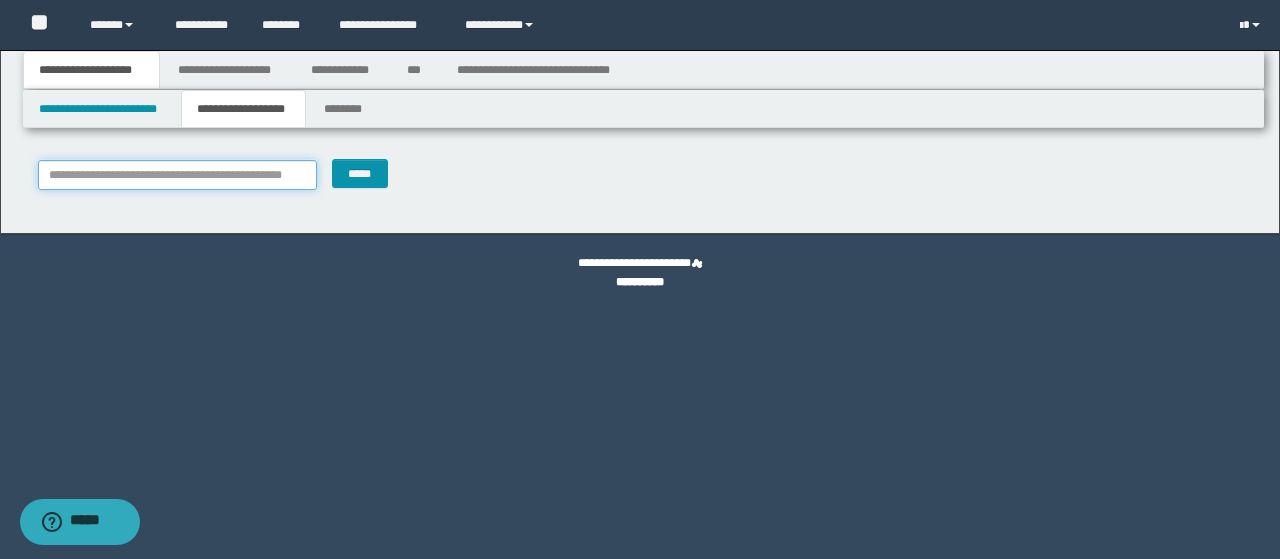 click on "**********" at bounding box center (178, 175) 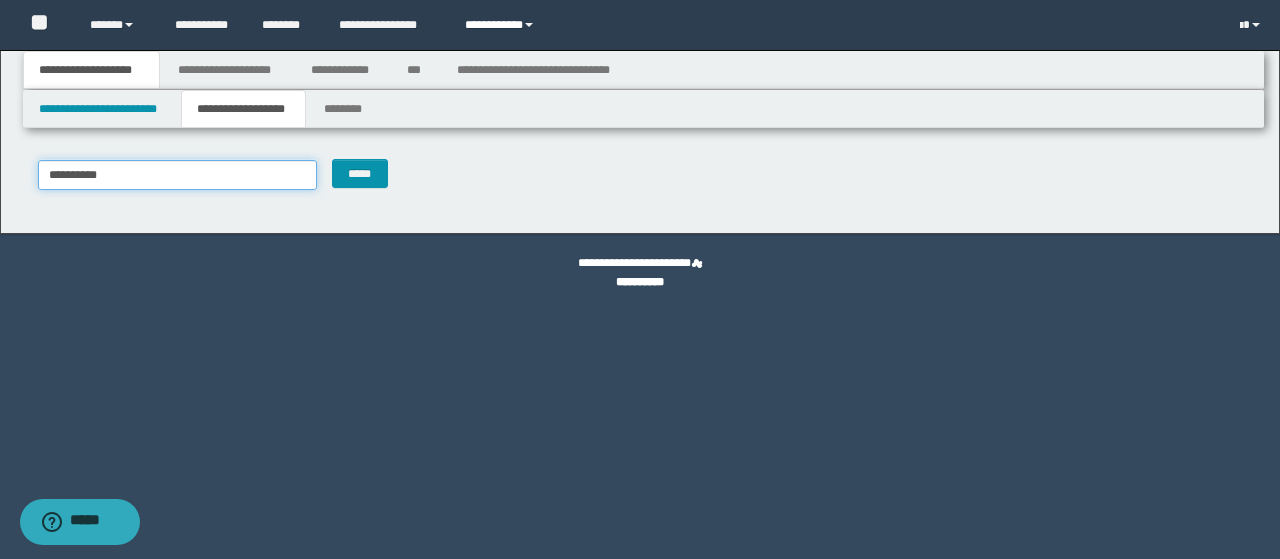 type on "**********" 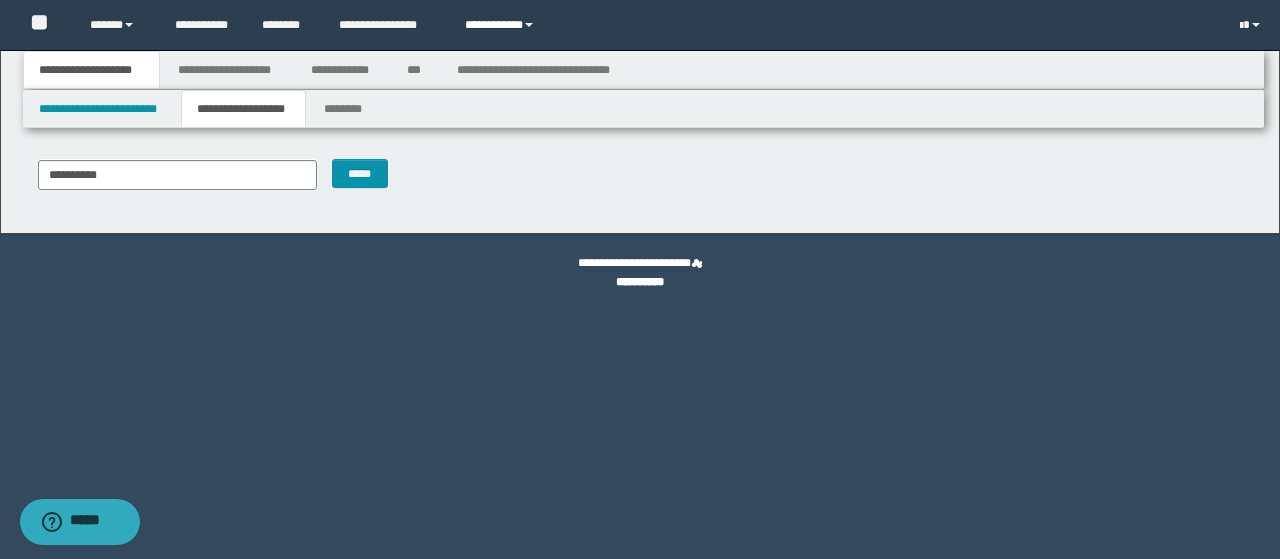 click on "**********" at bounding box center (502, 25) 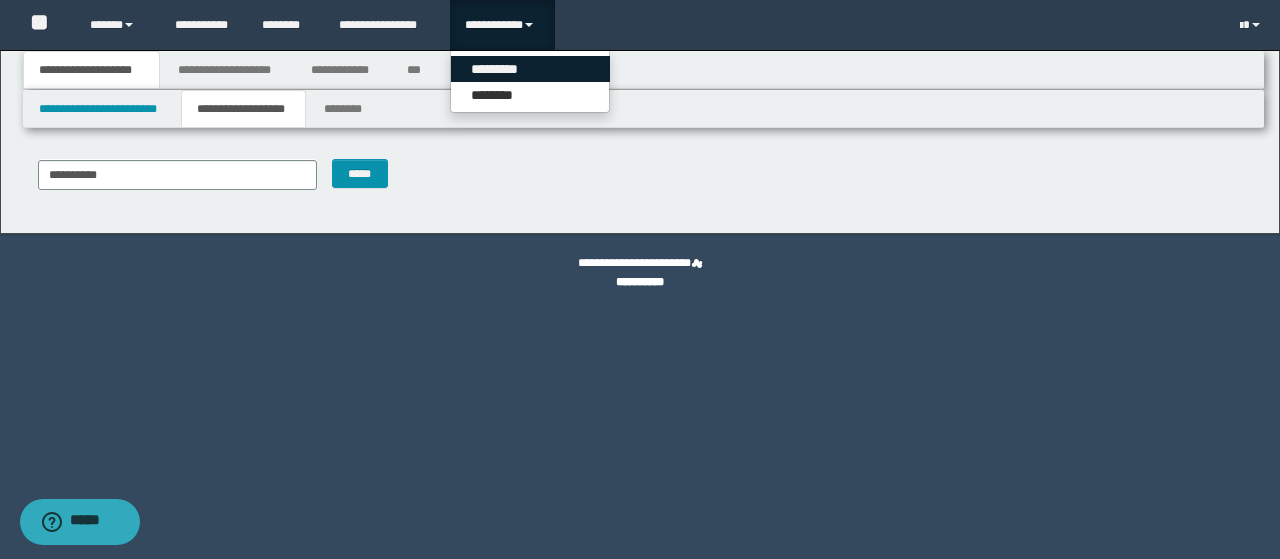 click on "*********" at bounding box center (530, 69) 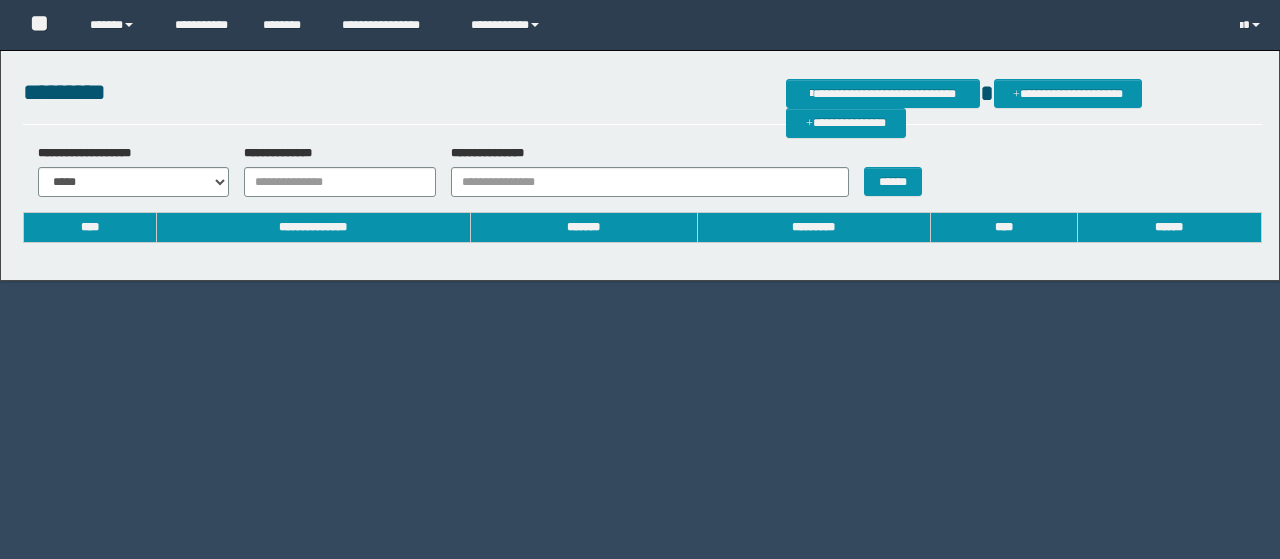 scroll, scrollTop: 0, scrollLeft: 0, axis: both 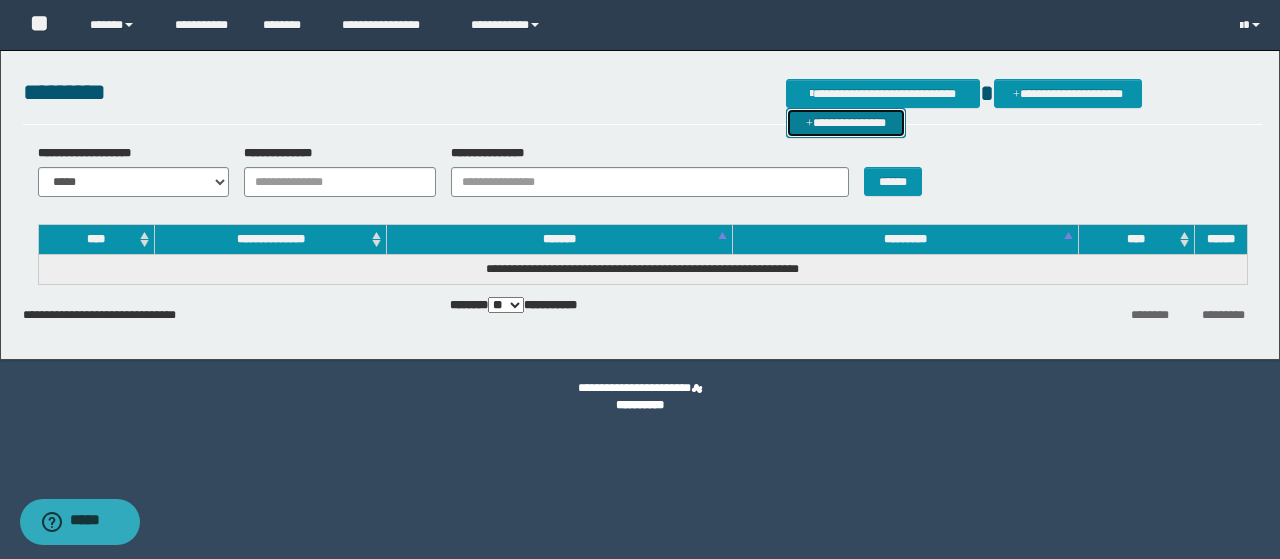 click on "**********" at bounding box center [846, 122] 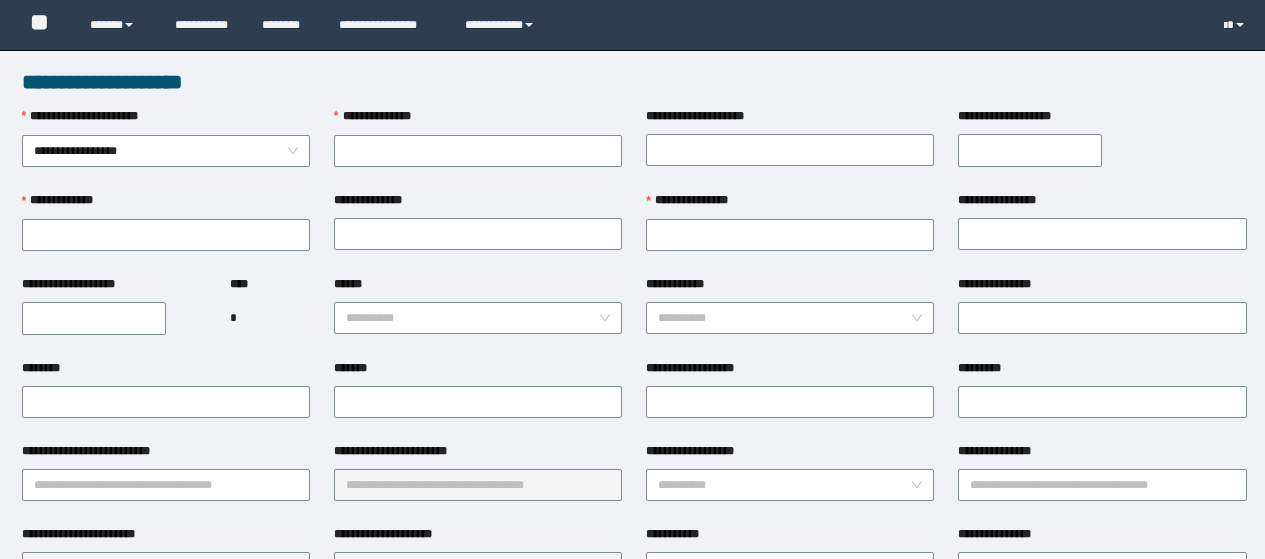 scroll, scrollTop: 0, scrollLeft: 0, axis: both 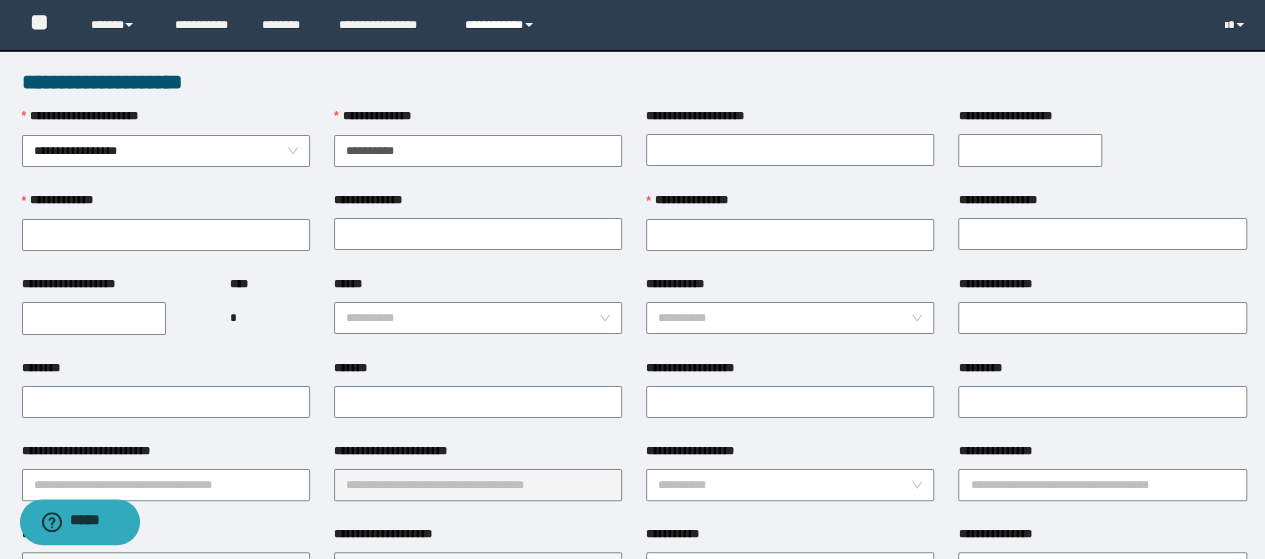 type on "**********" 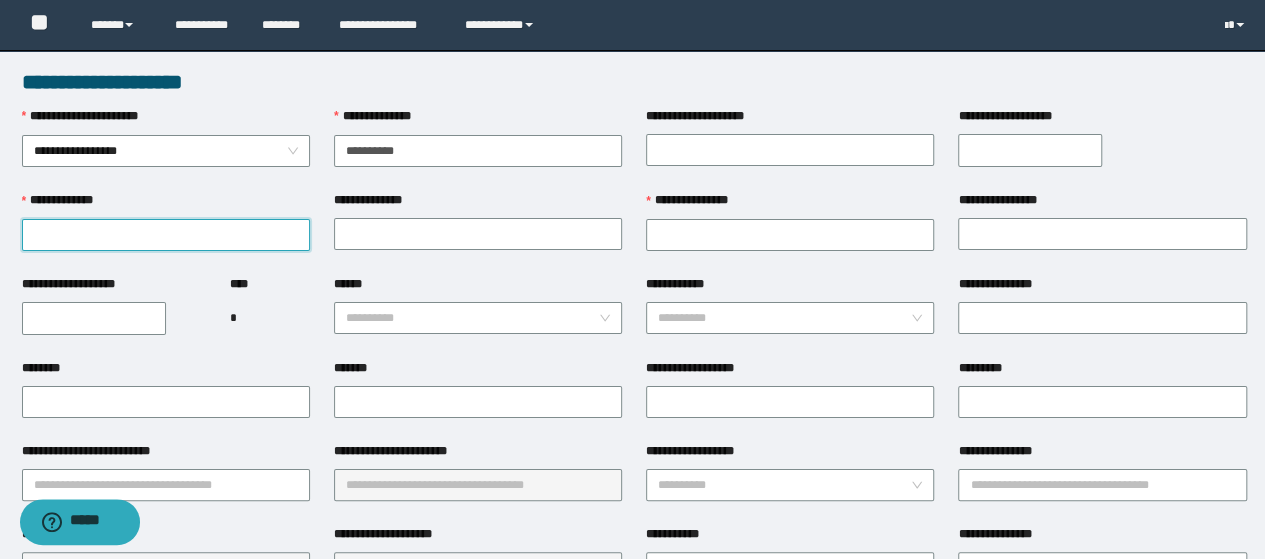 click on "**********" at bounding box center (166, 235) 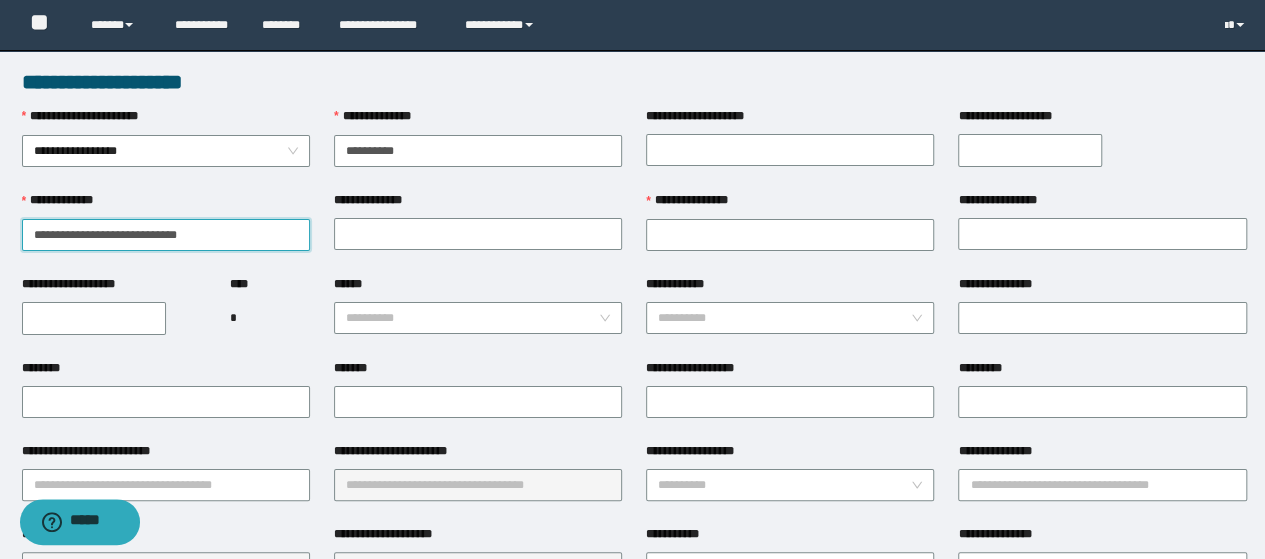 click on "**********" at bounding box center (166, 235) 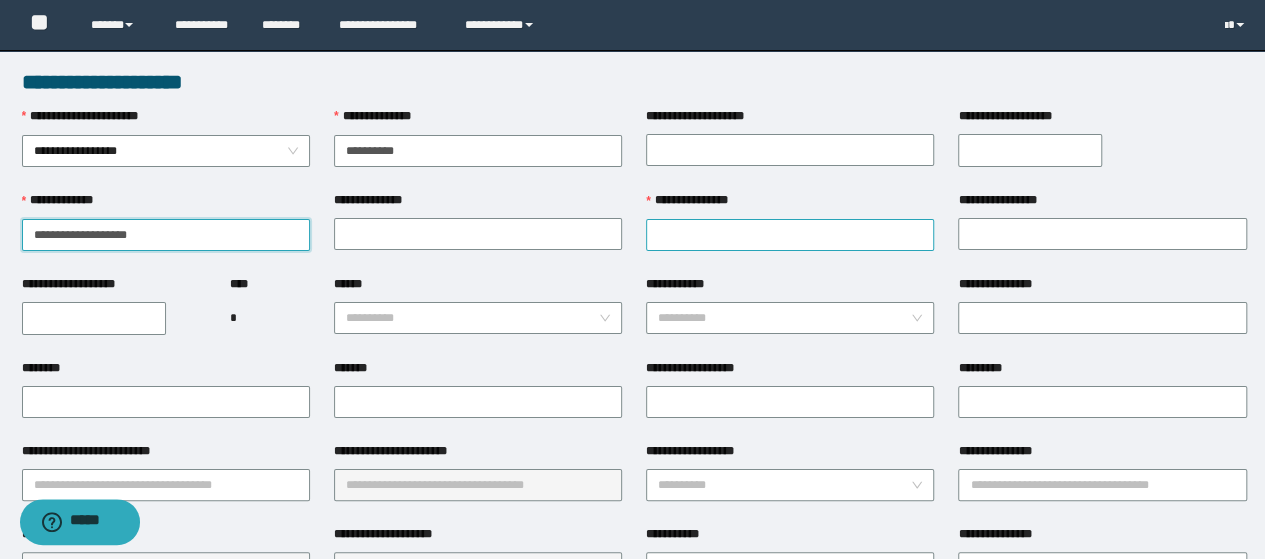 type on "**********" 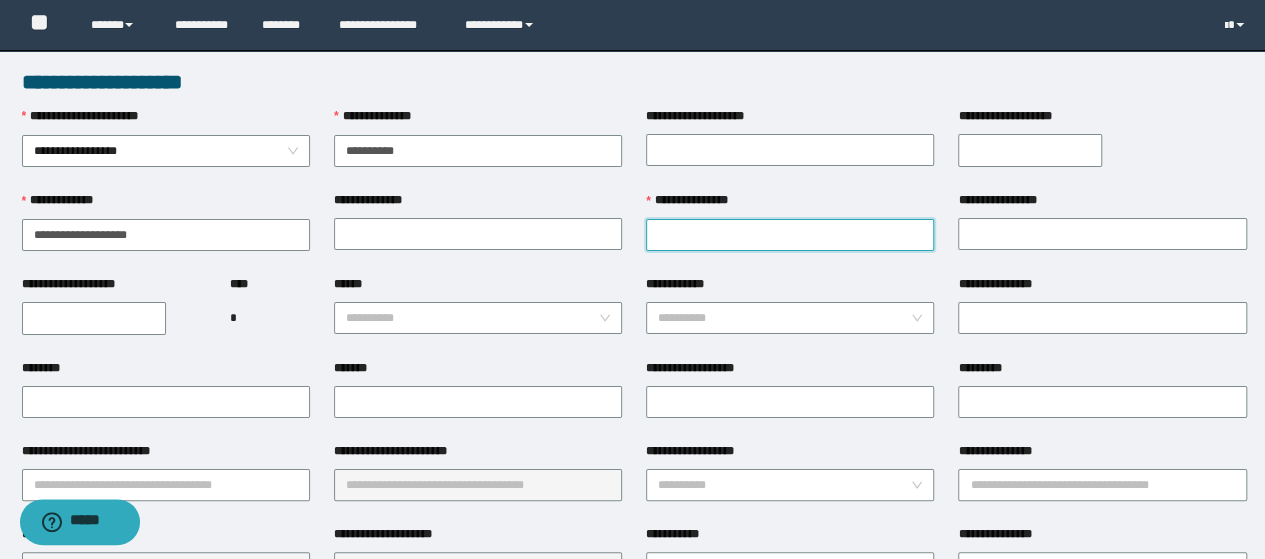 click on "**********" at bounding box center (790, 235) 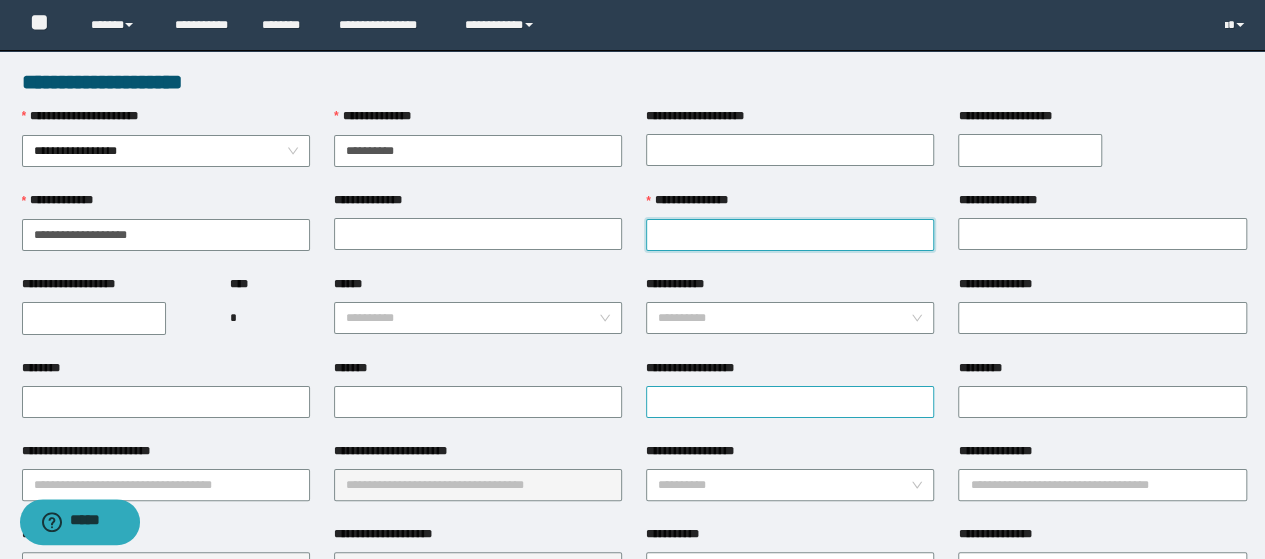 paste on "*********" 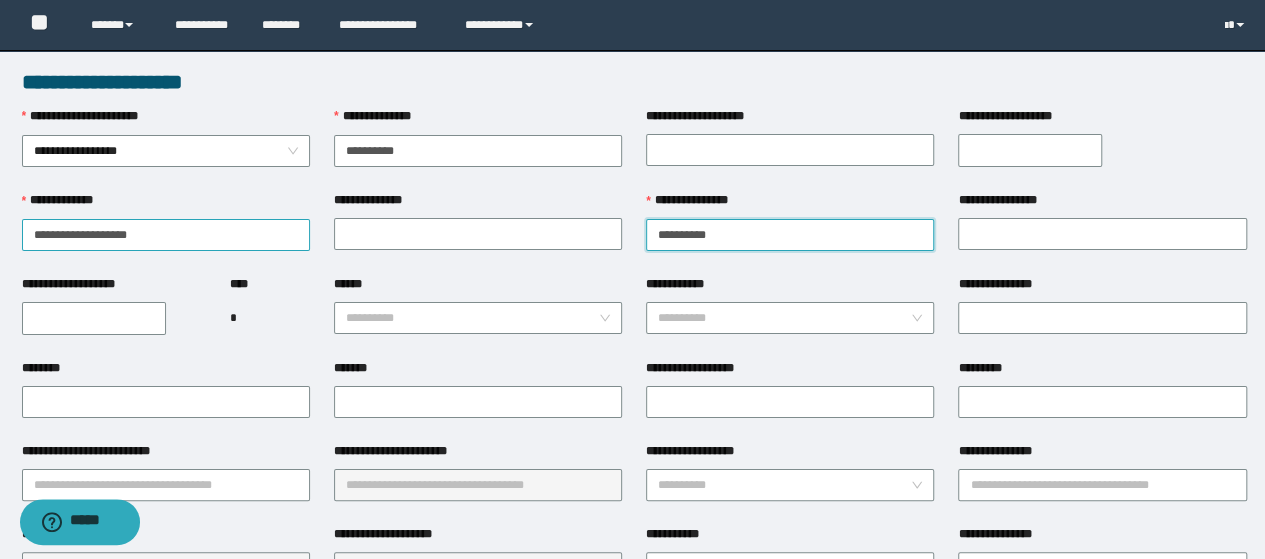 type on "*********" 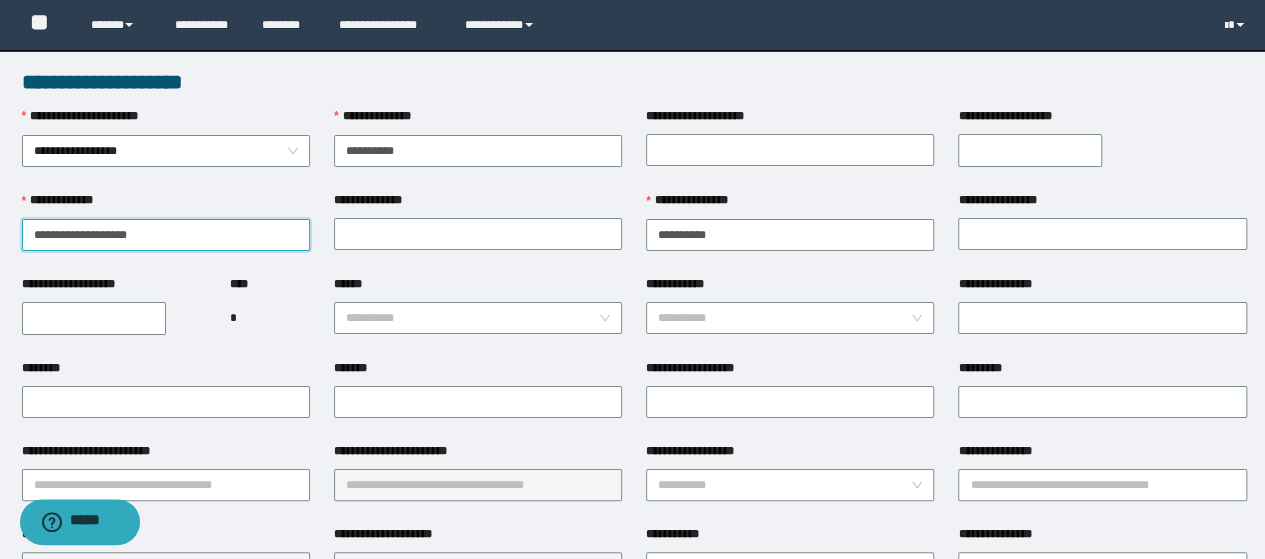 click on "**********" at bounding box center (166, 235) 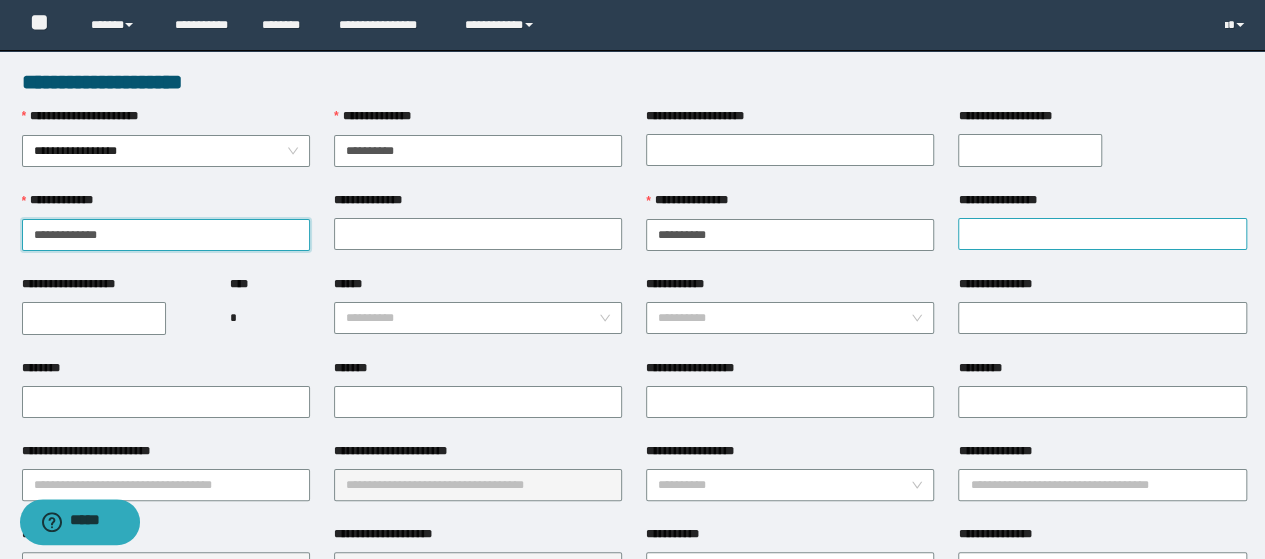type on "**********" 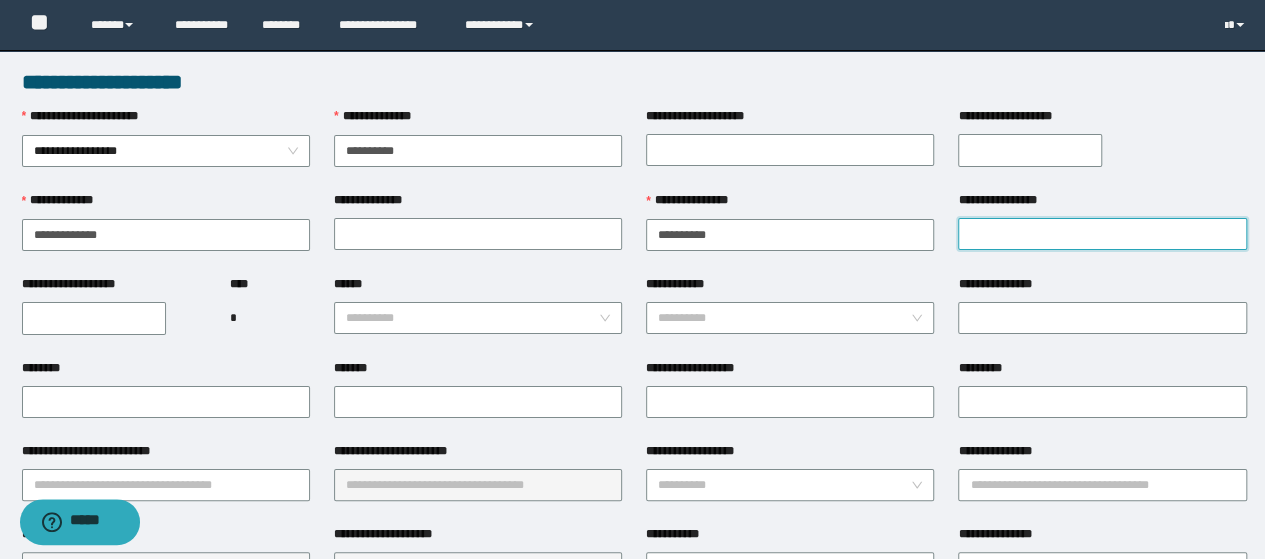 click on "**********" at bounding box center [1102, 234] 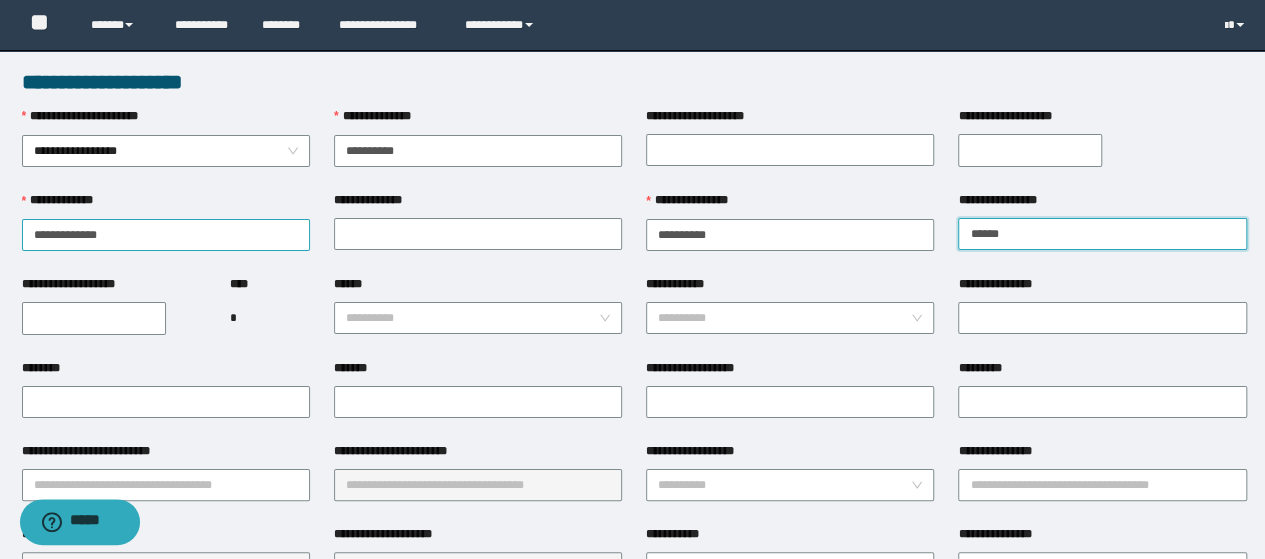 type on "*****" 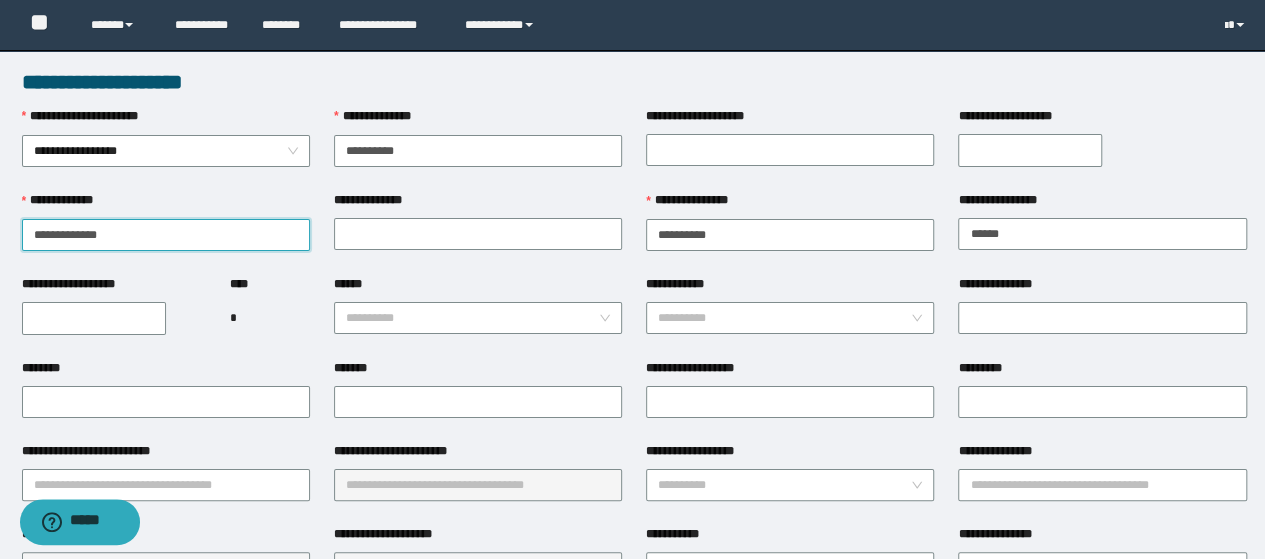 click on "**********" at bounding box center (166, 235) 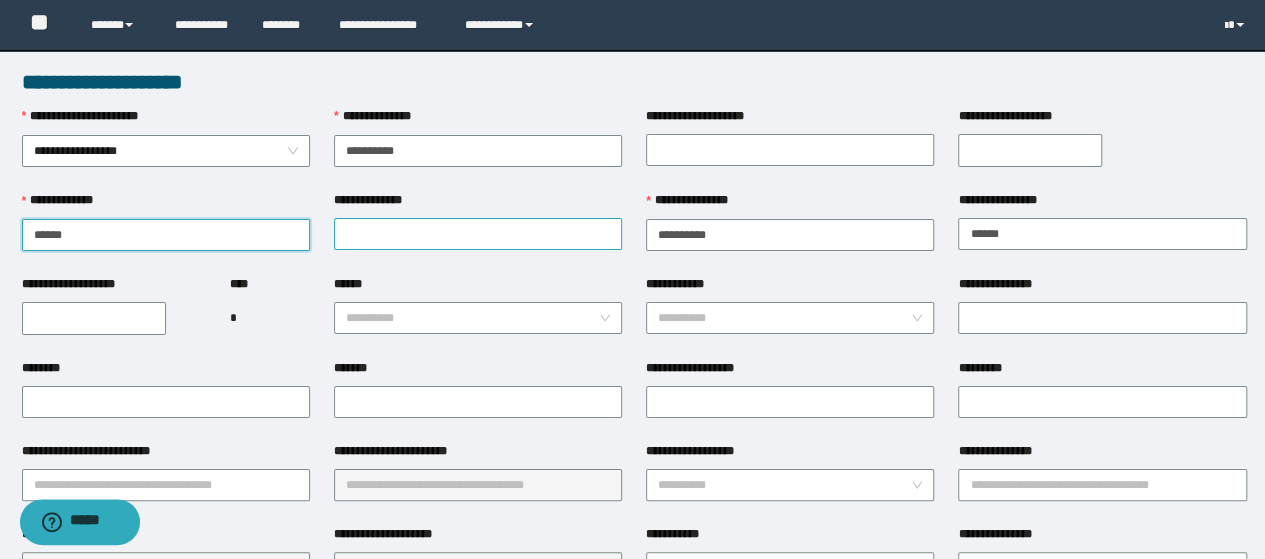 type on "*****" 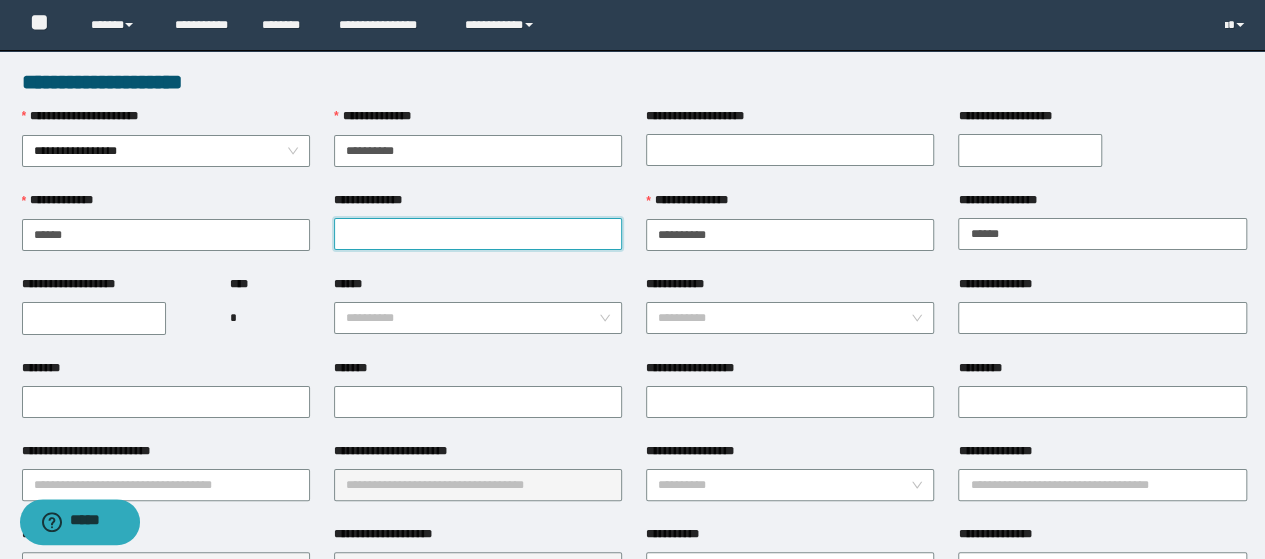 click on "**********" at bounding box center [478, 234] 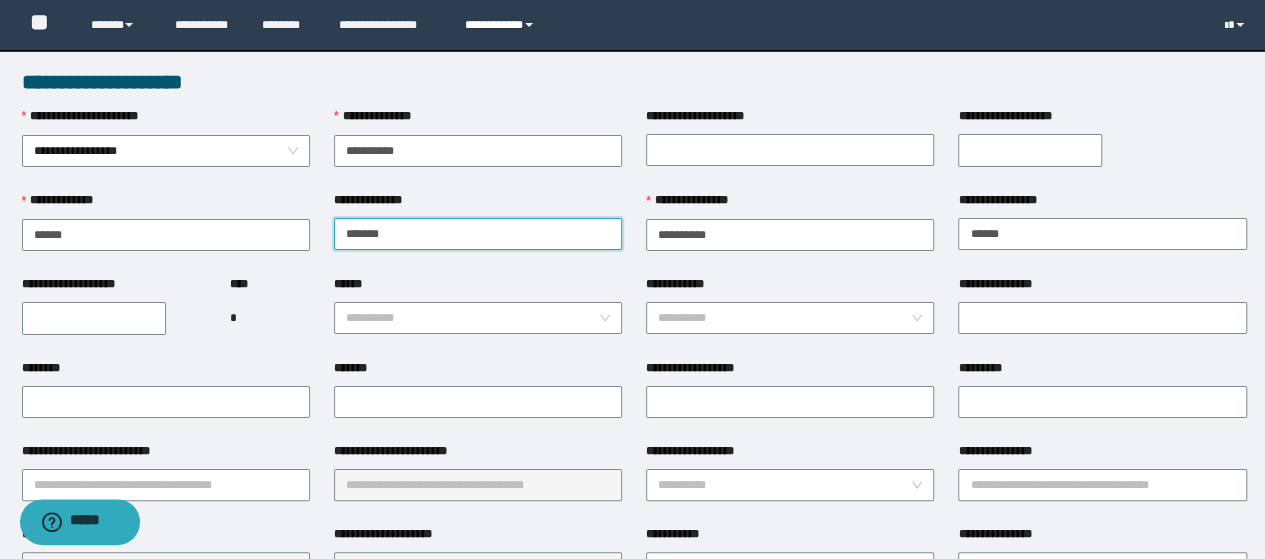type on "*******" 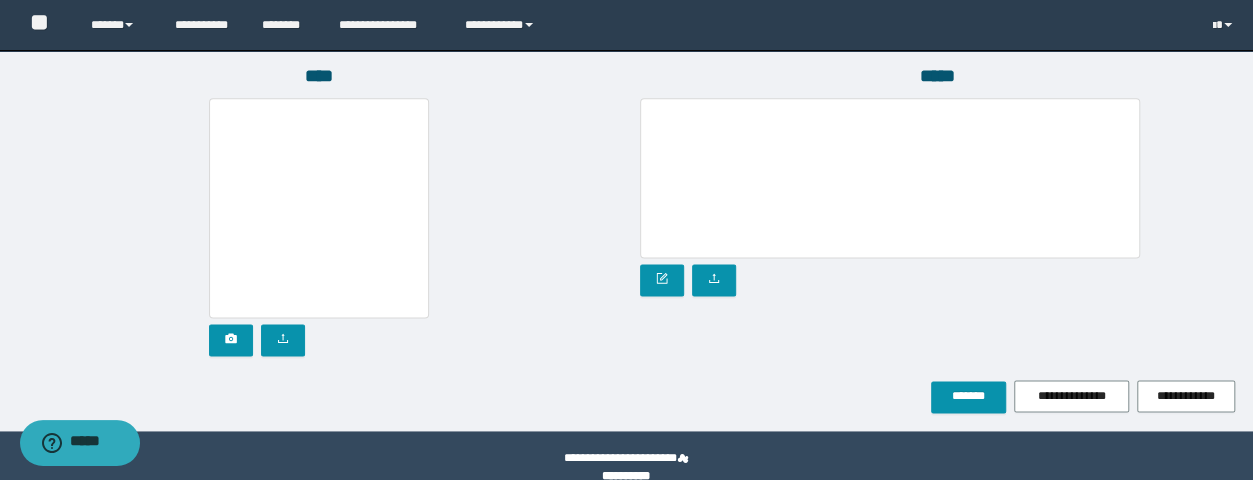 scroll, scrollTop: 1200, scrollLeft: 0, axis: vertical 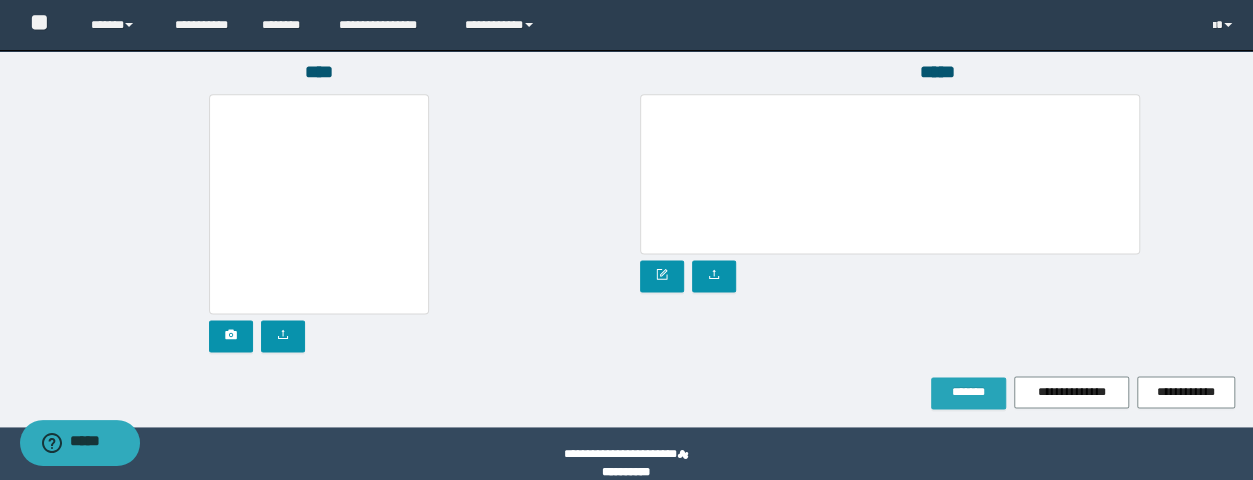 click on "*******" at bounding box center [968, 393] 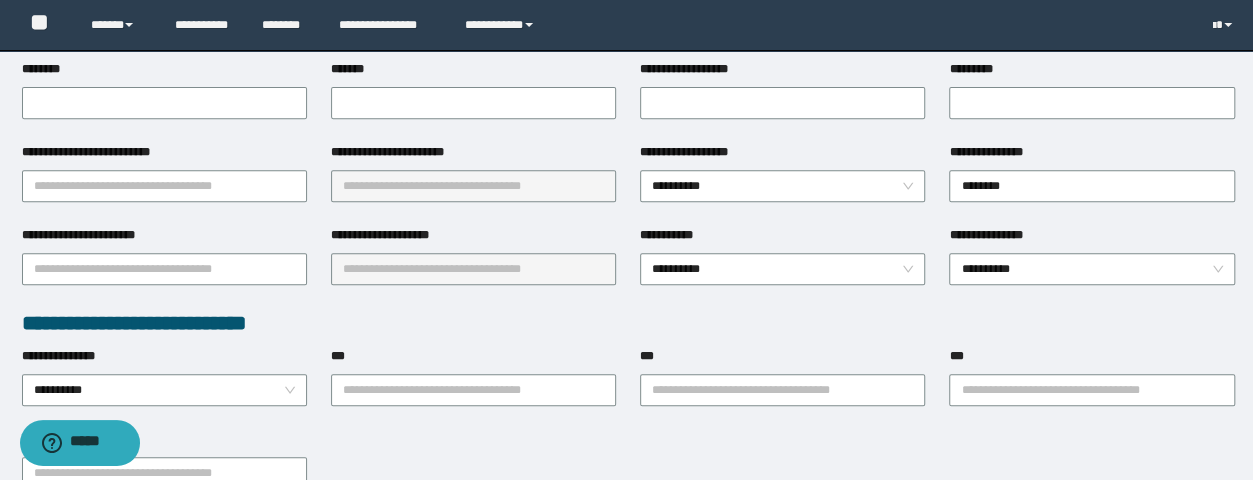 scroll, scrollTop: 0, scrollLeft: 0, axis: both 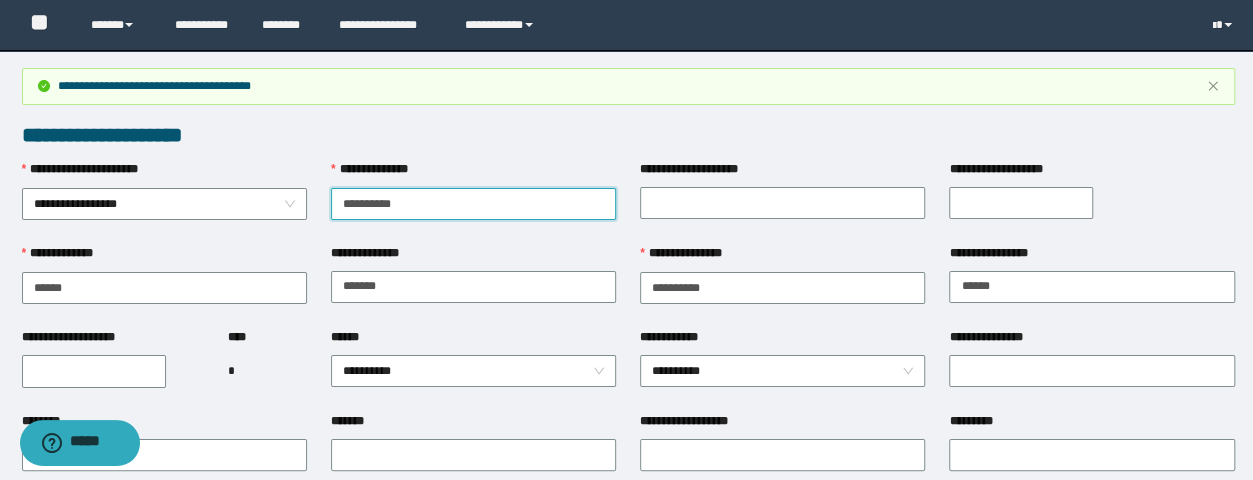 click on "**********" at bounding box center [473, 204] 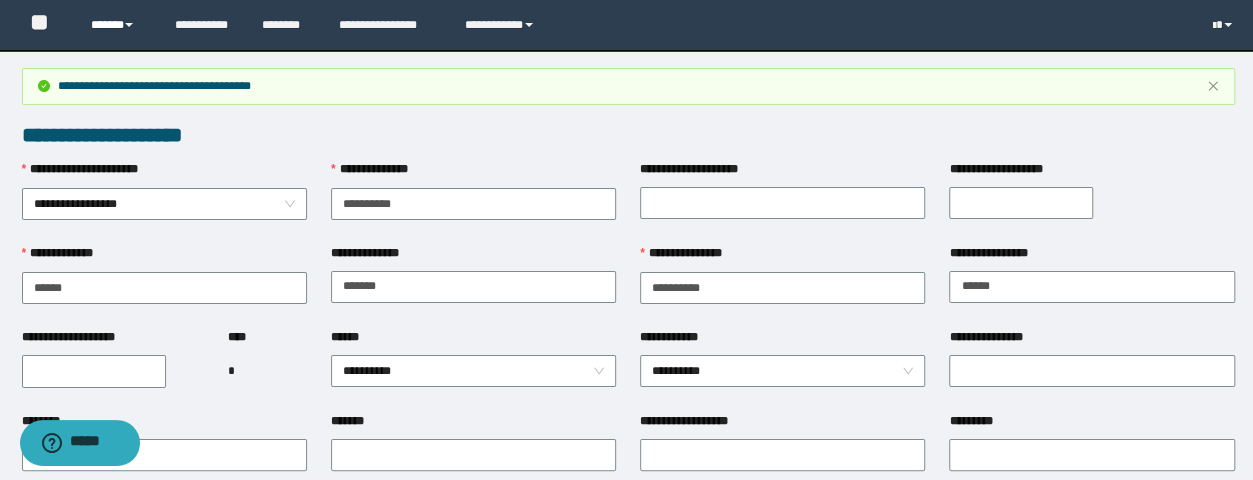 click on "******" at bounding box center [117, 25] 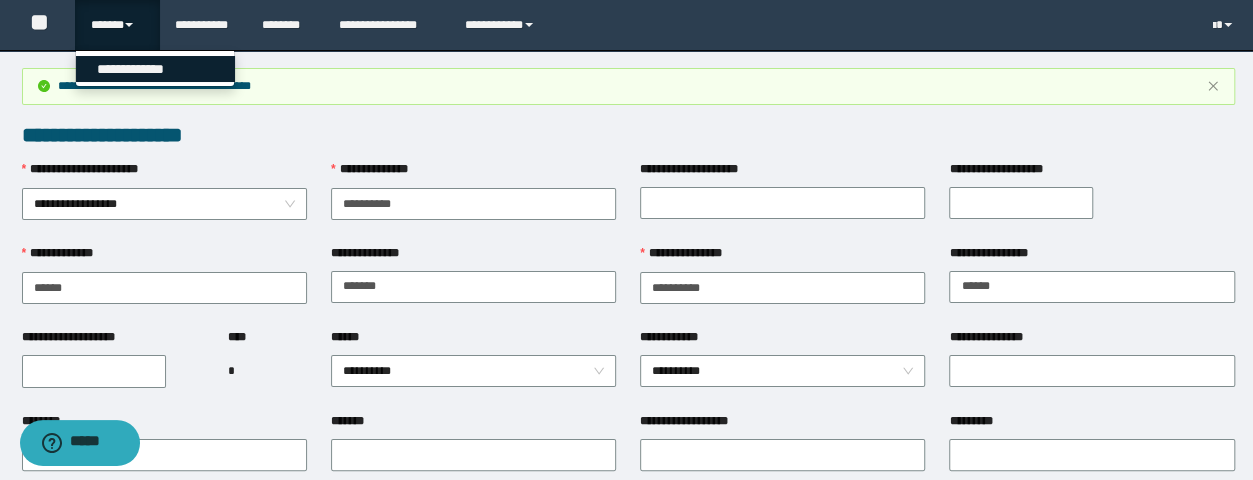 click on "**********" at bounding box center (155, 69) 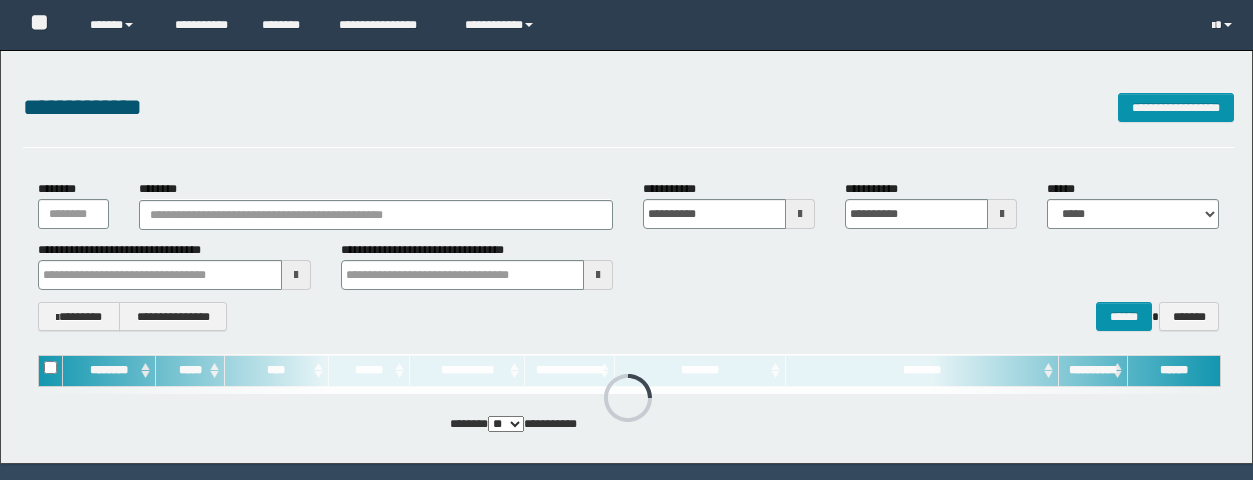 scroll, scrollTop: 0, scrollLeft: 0, axis: both 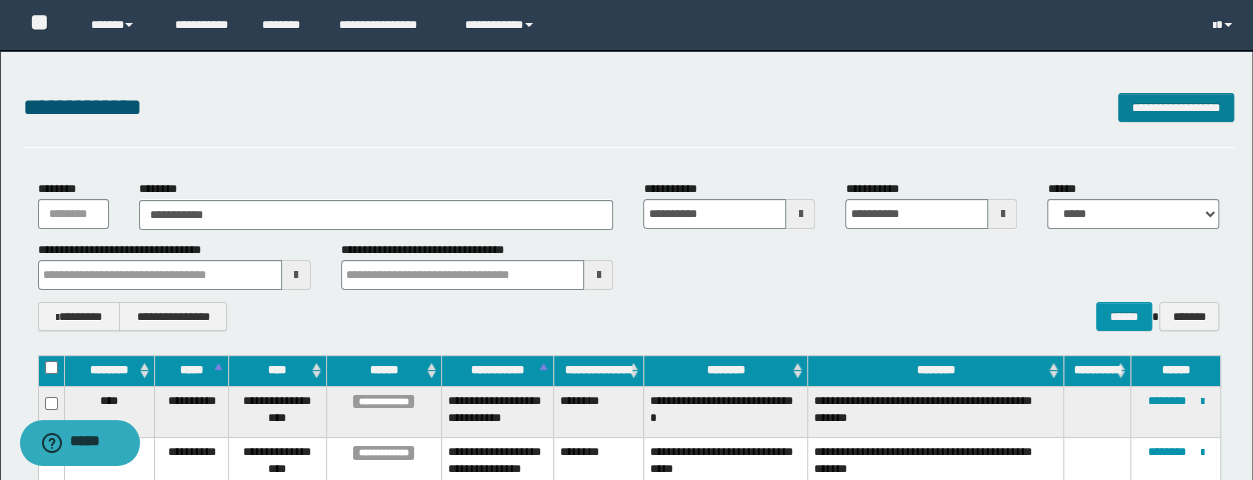 type on "**********" 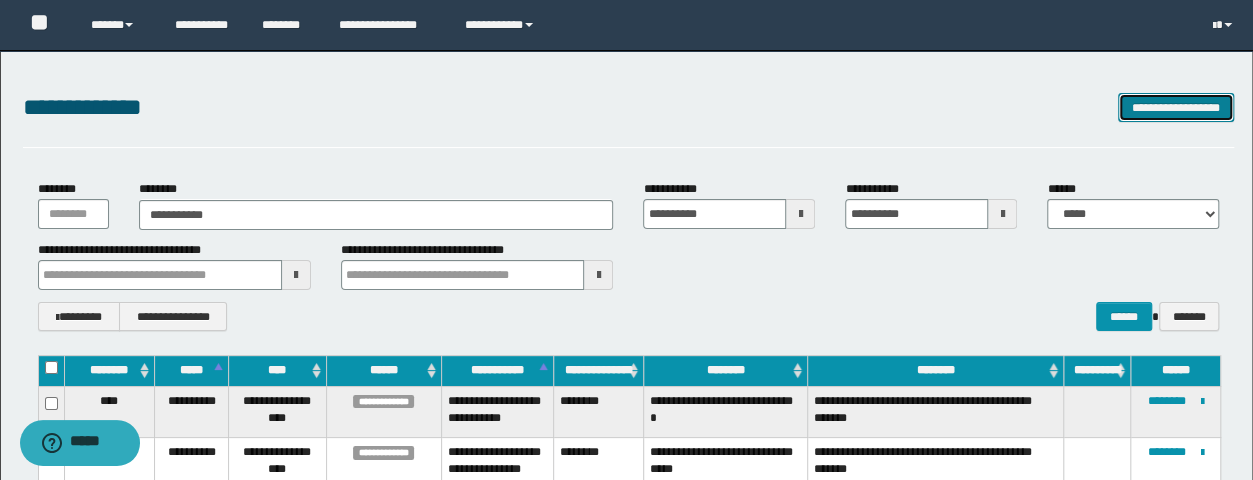 click on "**********" at bounding box center [1176, 107] 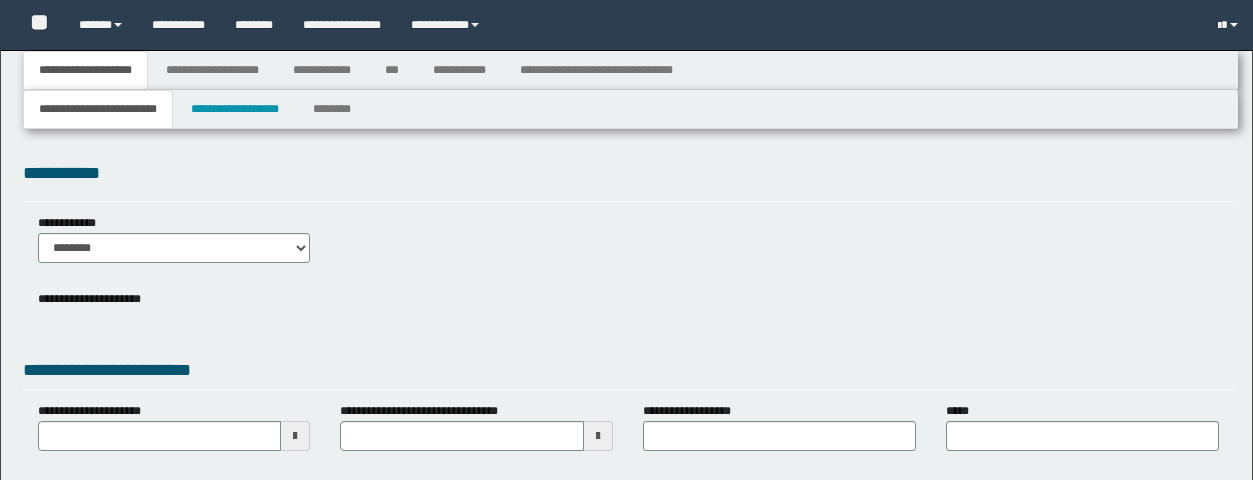 type 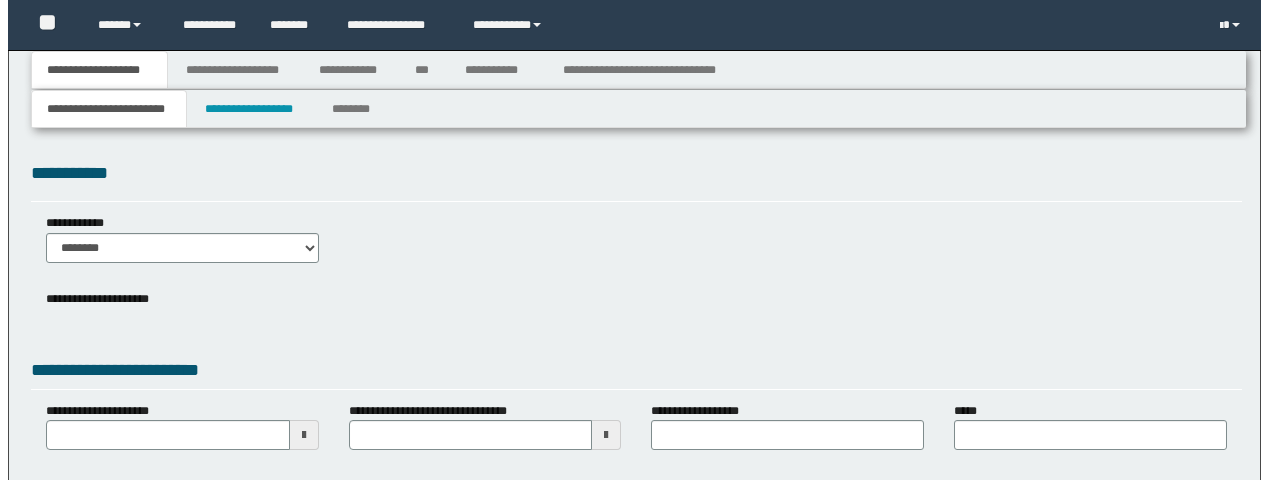 scroll, scrollTop: 0, scrollLeft: 0, axis: both 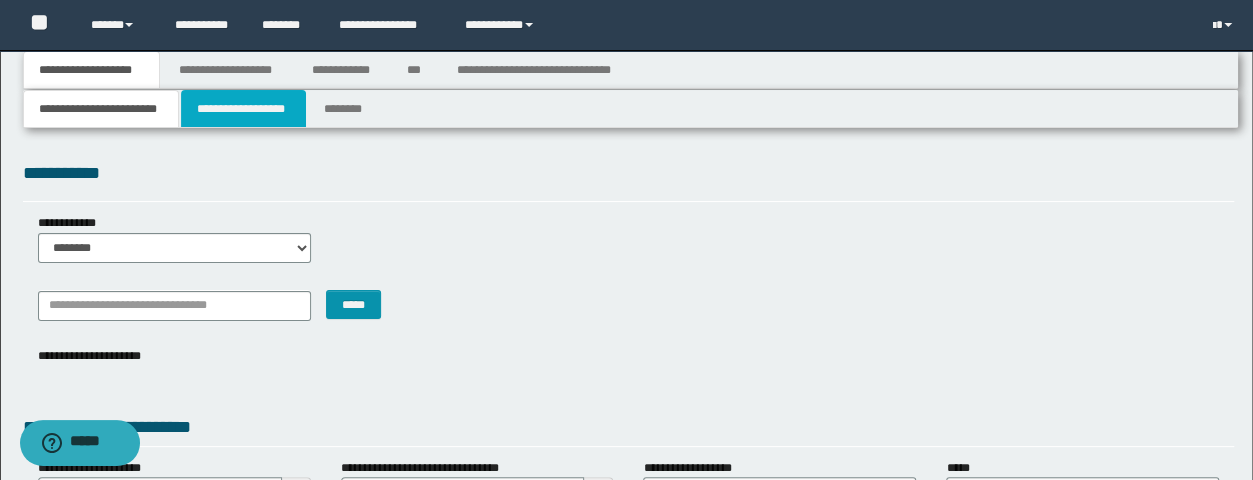 click on "**********" at bounding box center [243, 109] 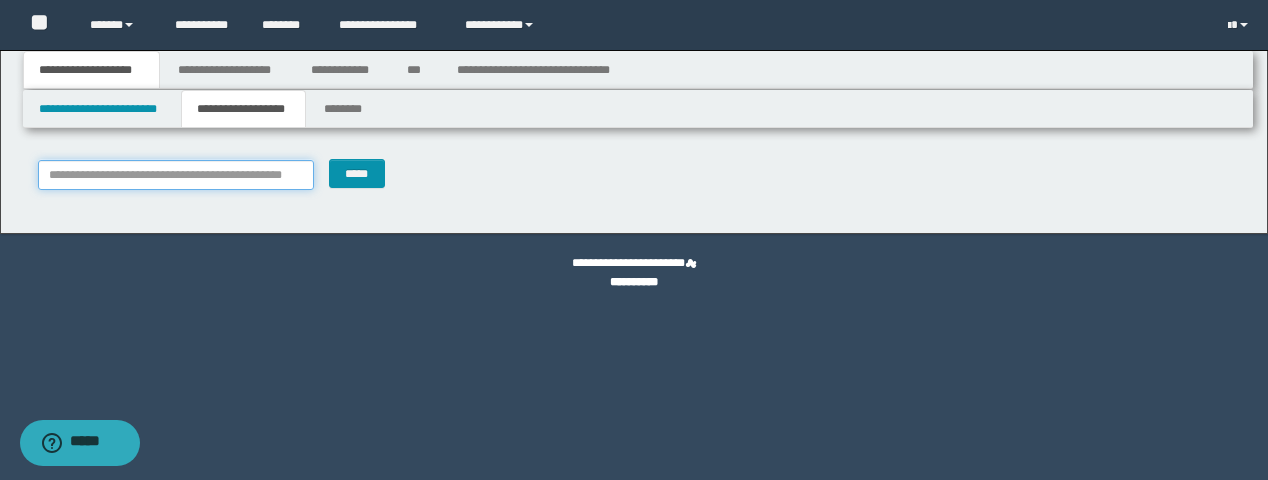 click on "**********" at bounding box center [176, 175] 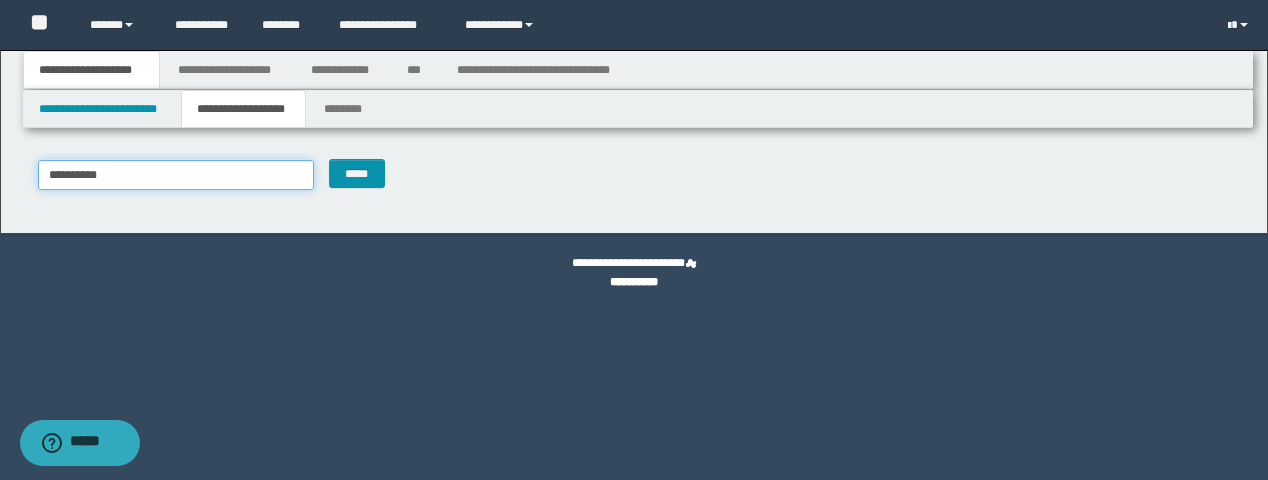 type on "**********" 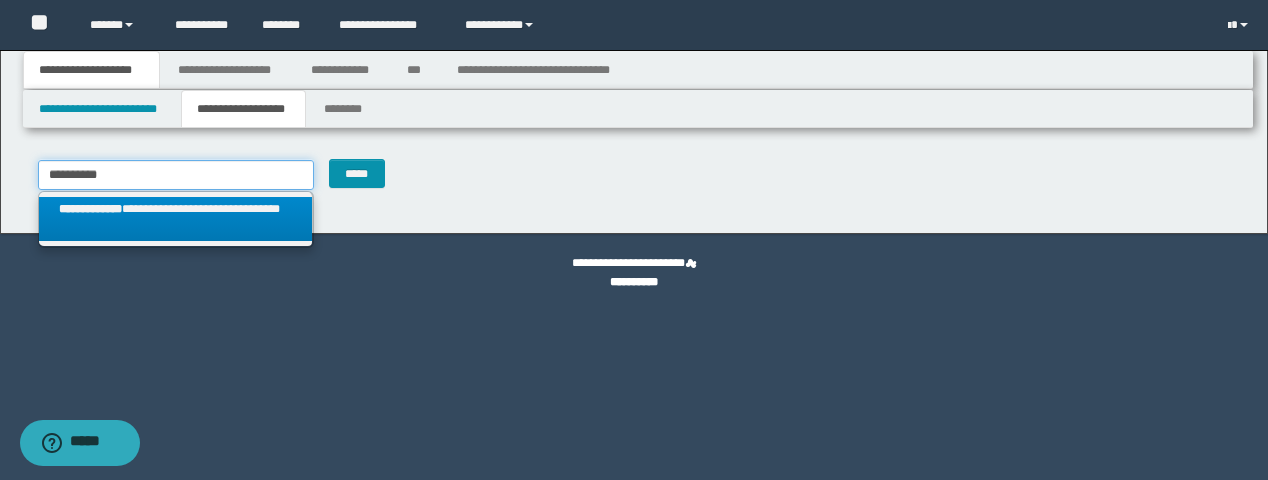 type on "**********" 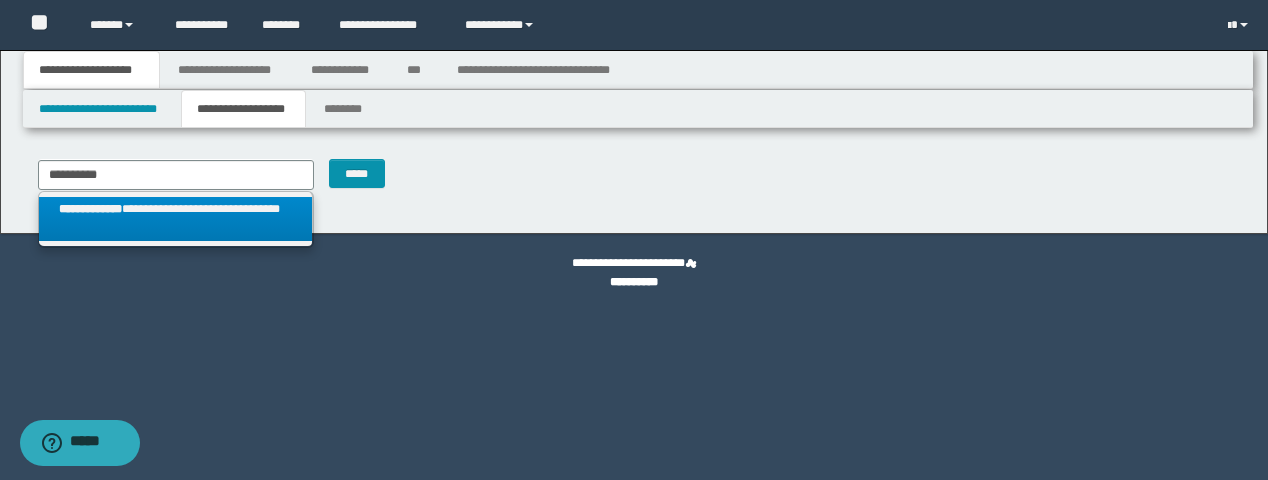 click on "**********" at bounding box center (176, 219) 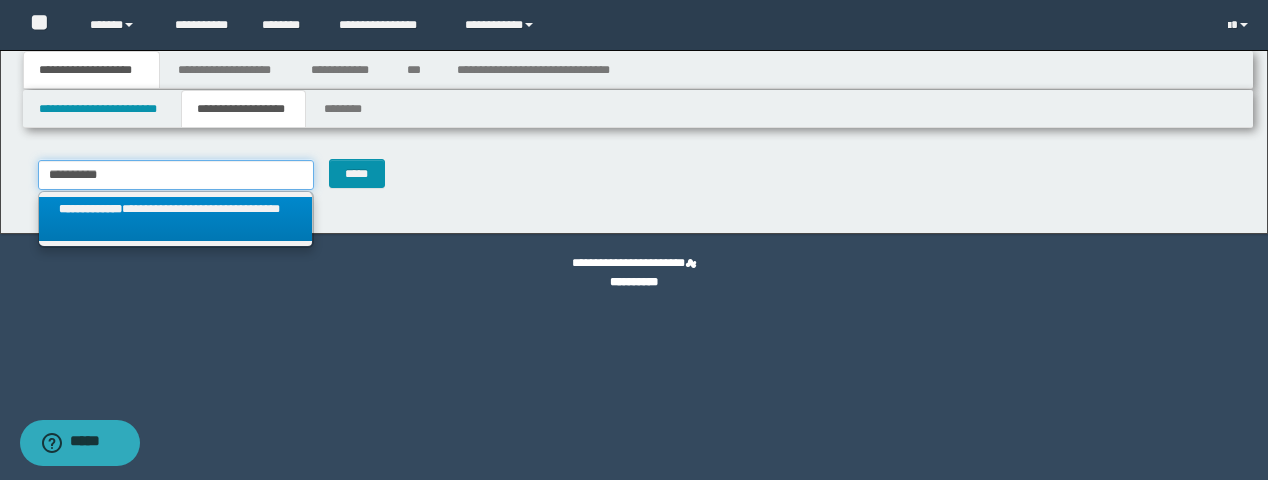 type 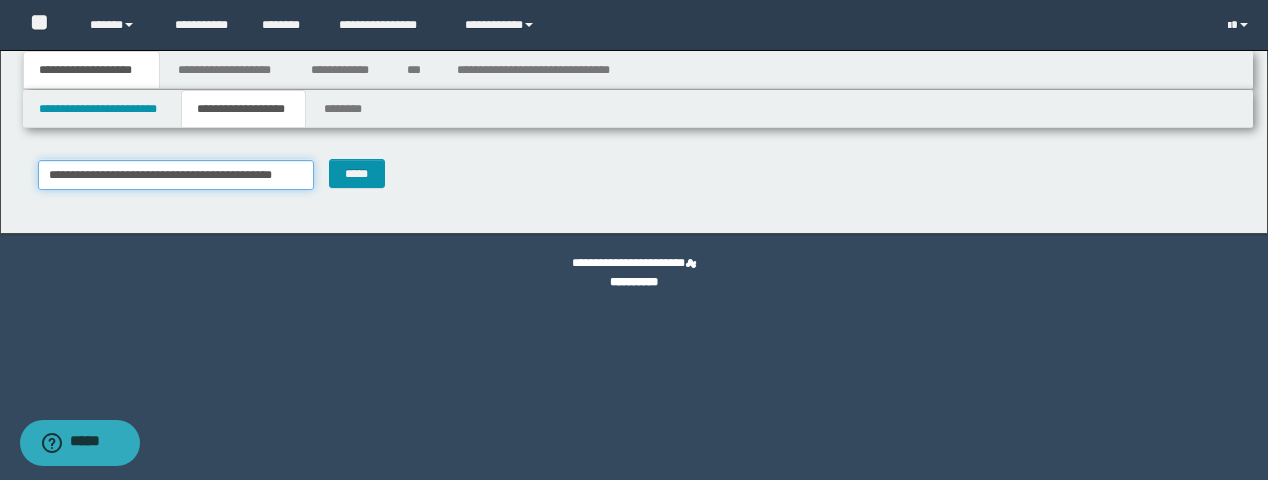 type on "**********" 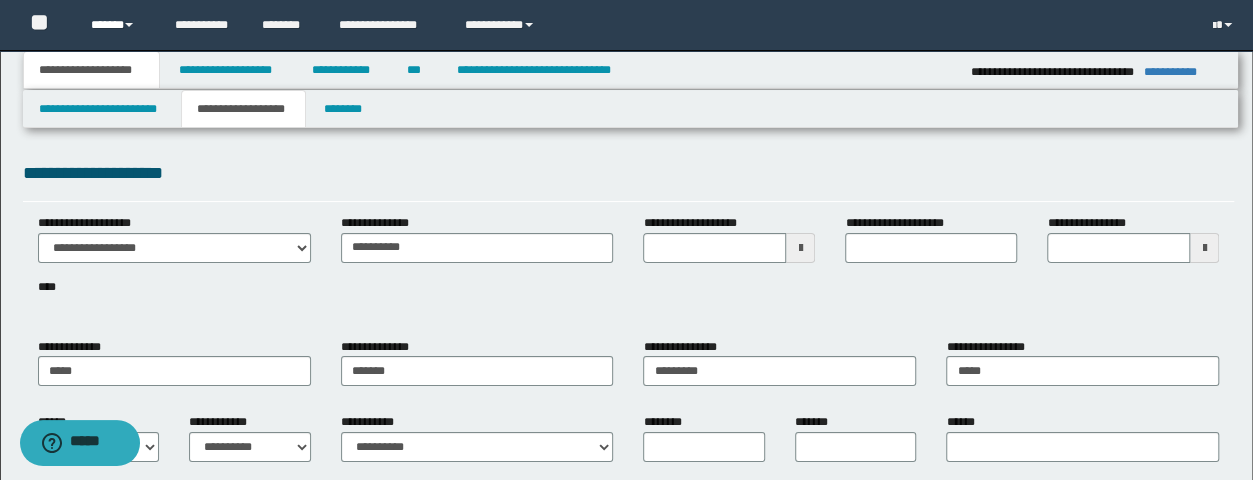 click on "******" at bounding box center [117, 25] 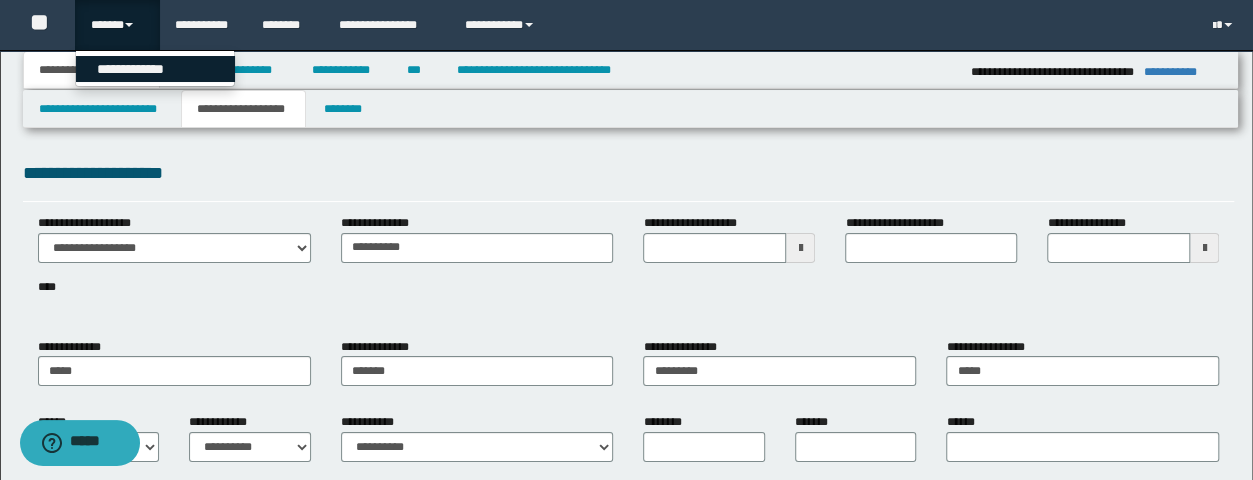 click on "**********" at bounding box center (155, 69) 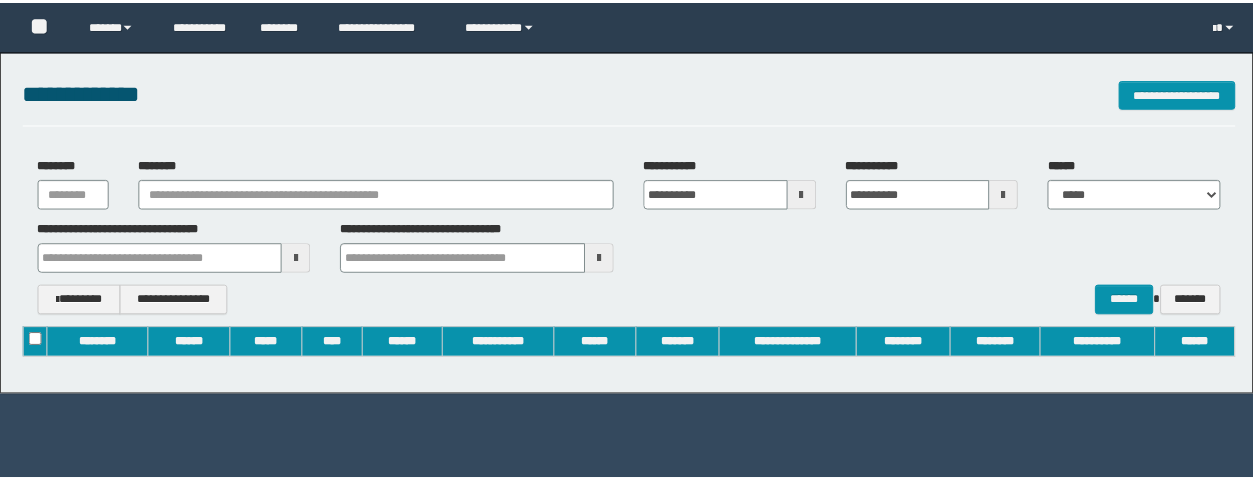 scroll, scrollTop: 0, scrollLeft: 0, axis: both 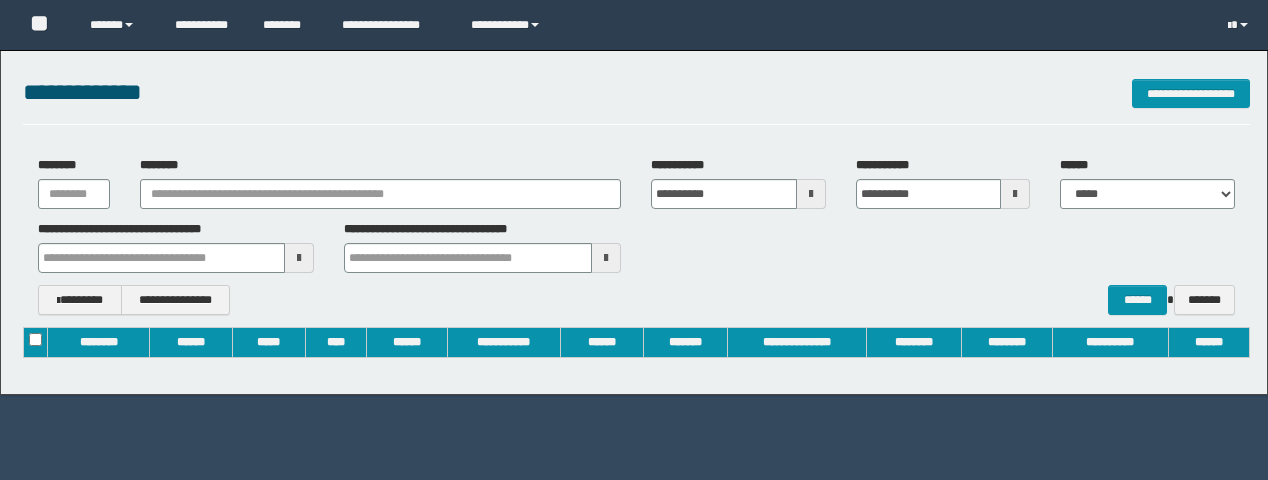 type on "**********" 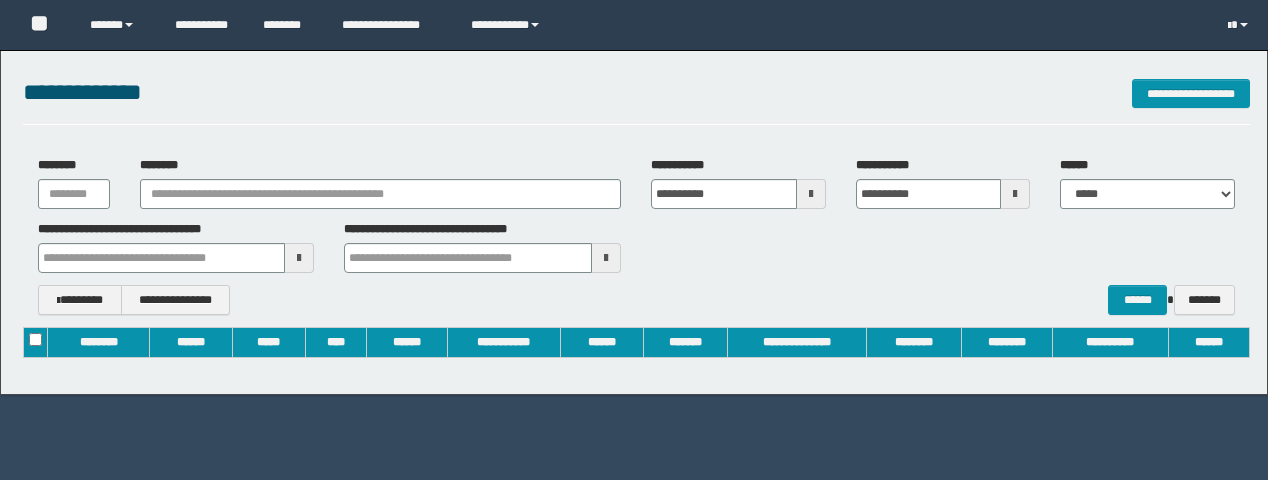 type on "**********" 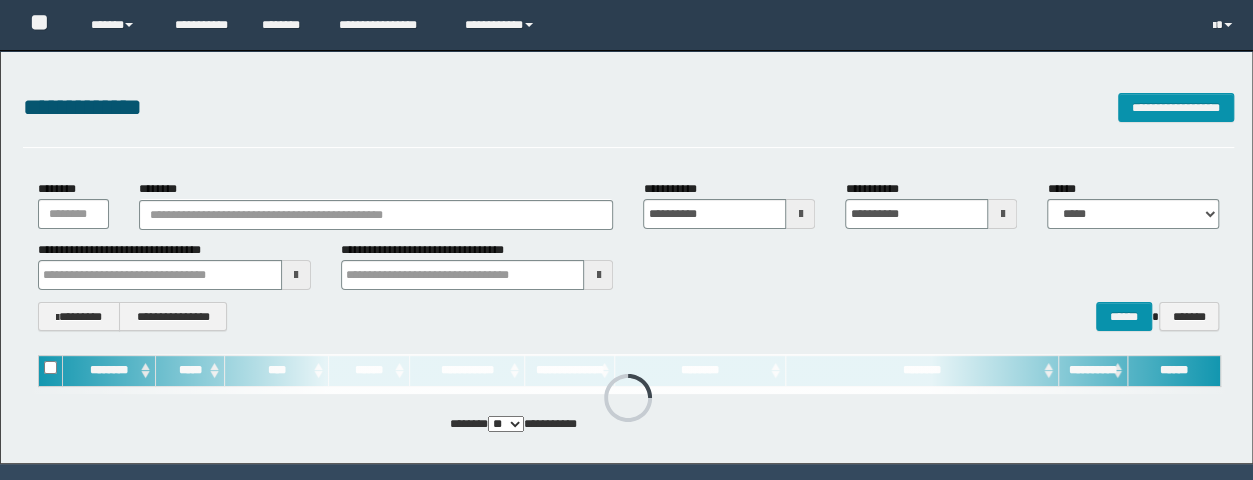 scroll, scrollTop: 0, scrollLeft: 0, axis: both 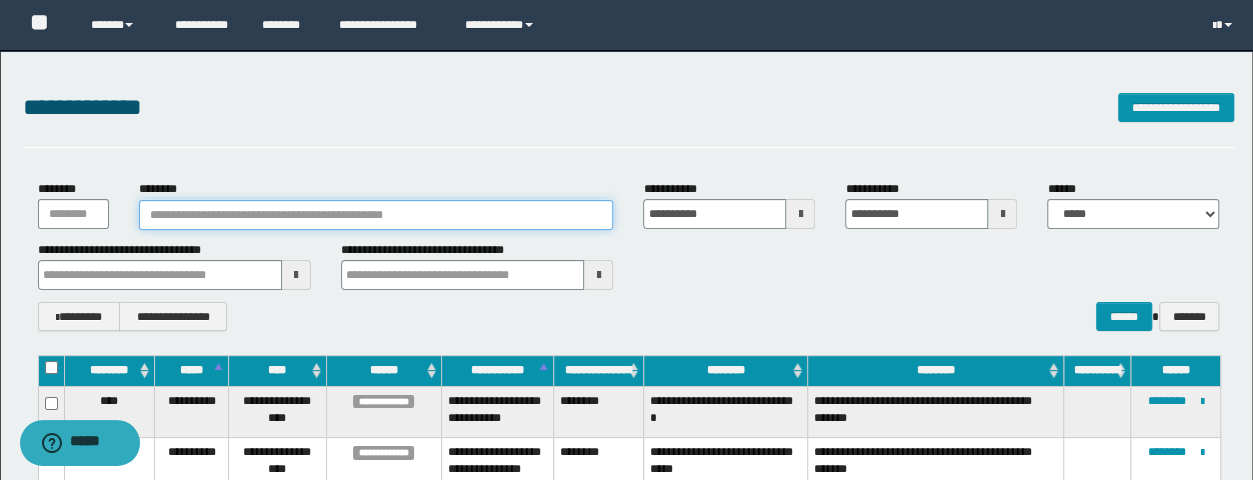 click on "********" at bounding box center [376, 215] 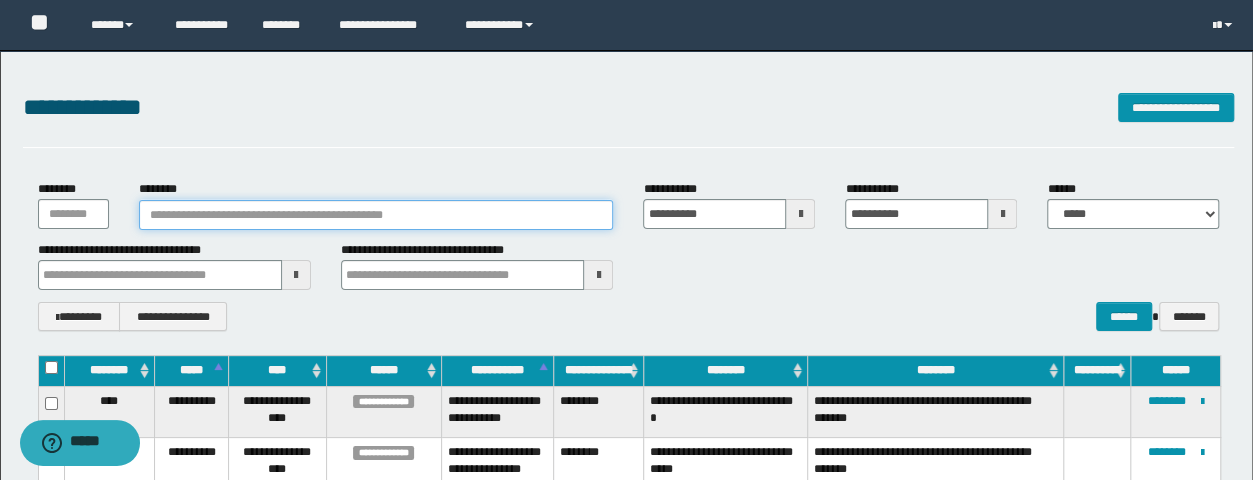 paste on "**********" 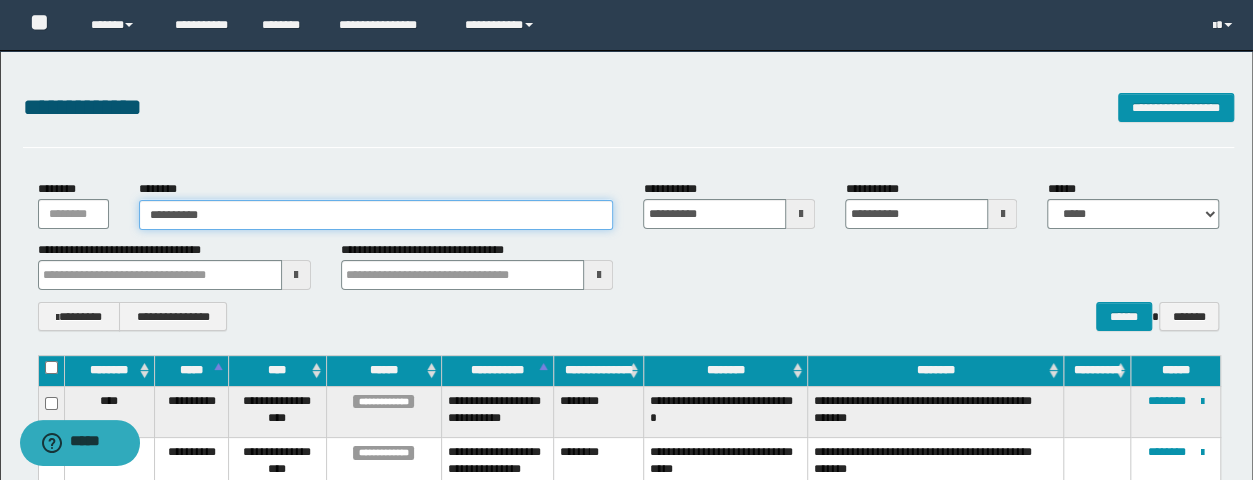 type on "**********" 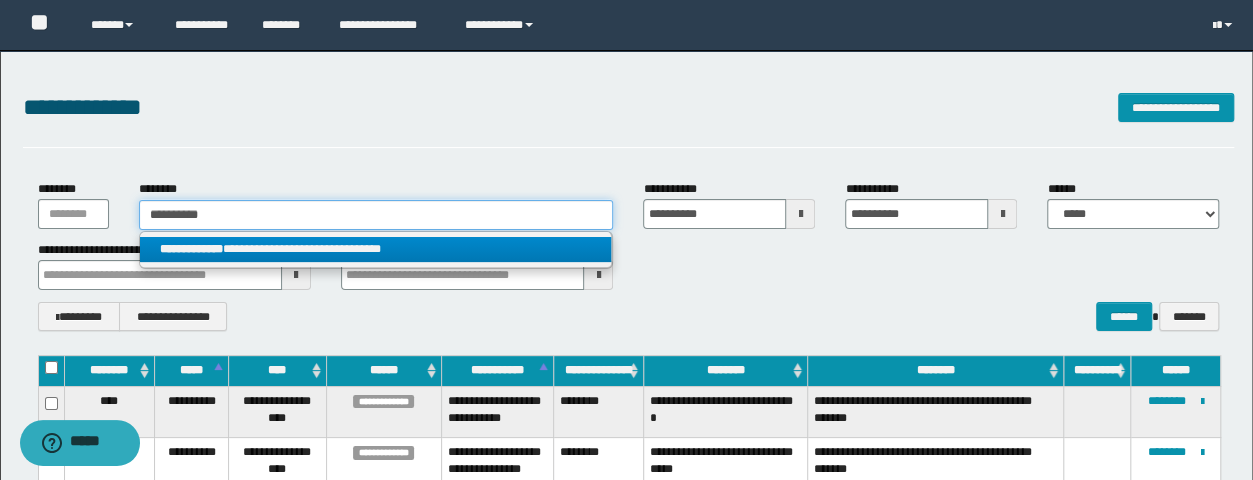 type on "**********" 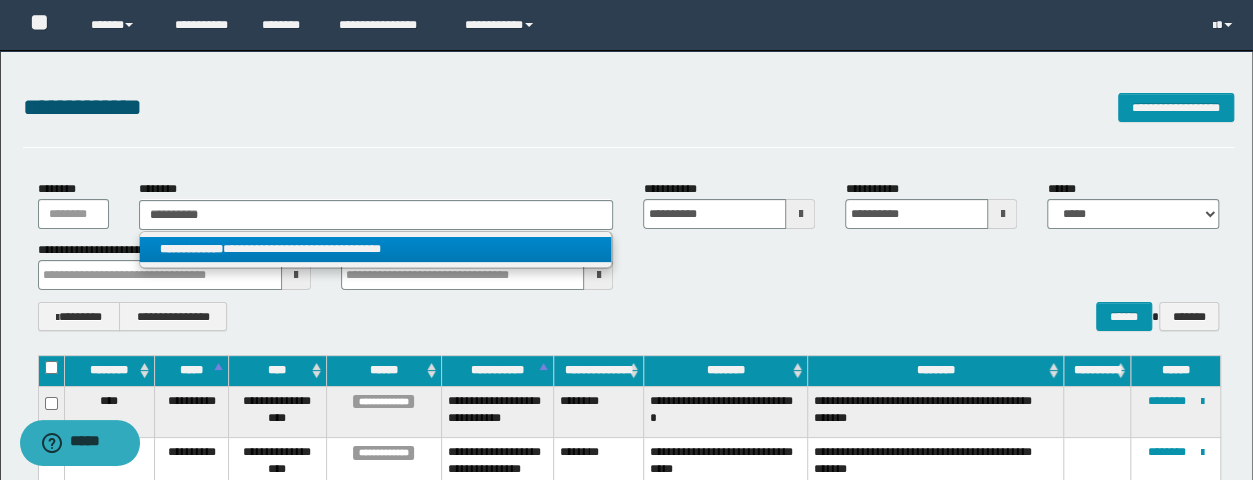 click on "**********" at bounding box center (376, 249) 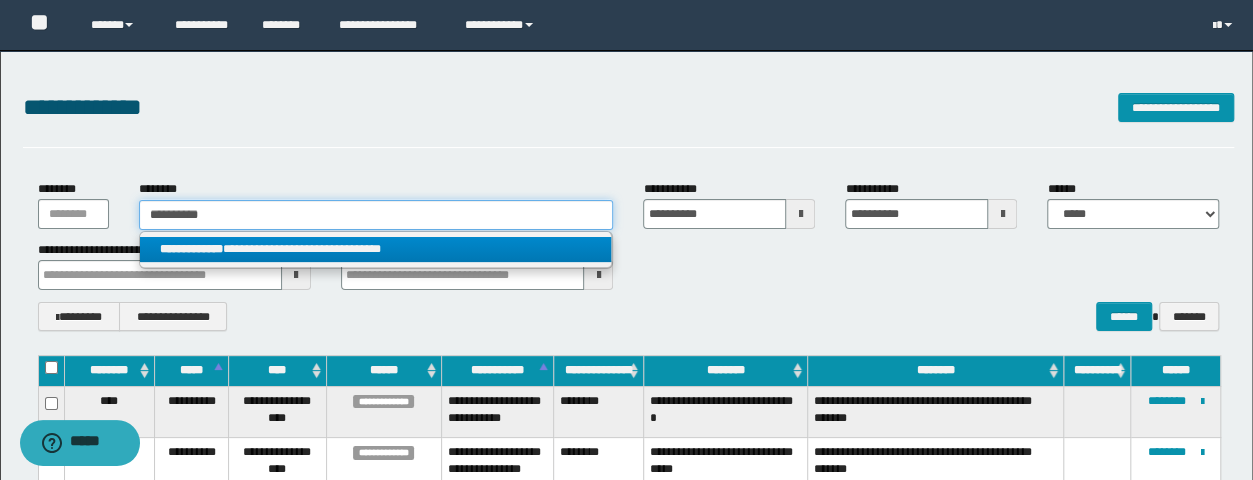 type 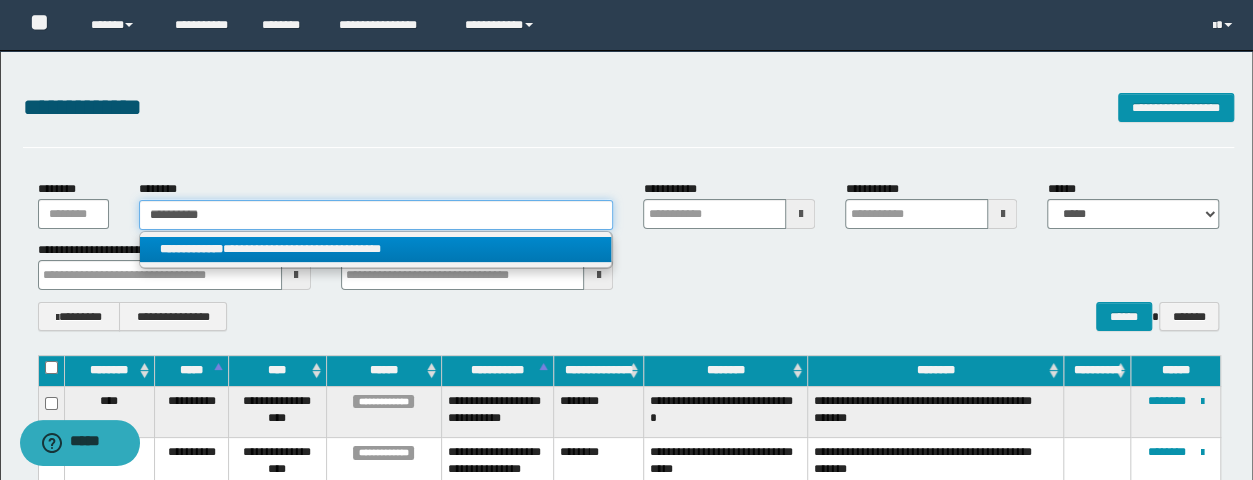type 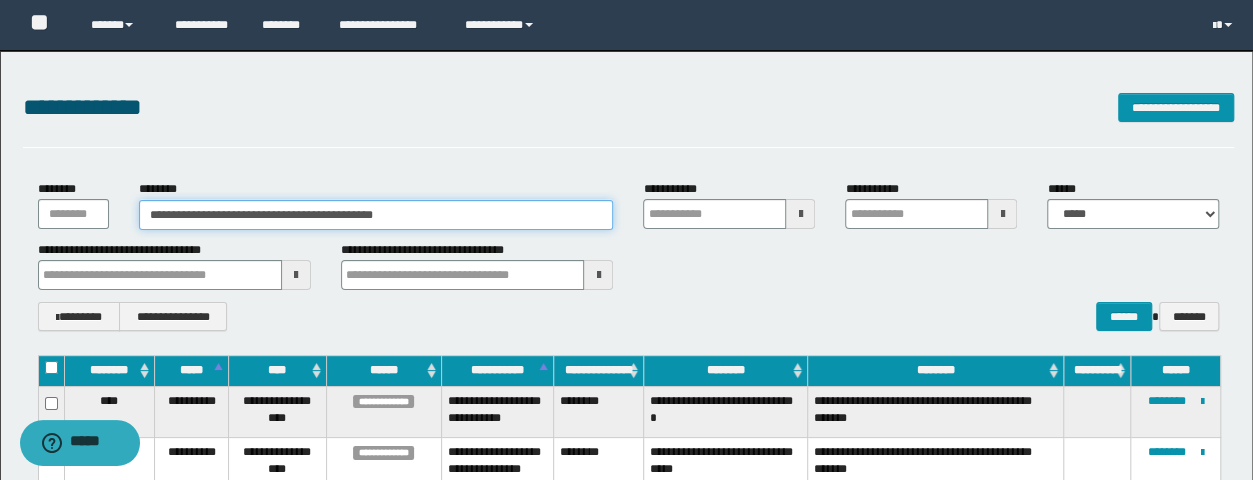 type 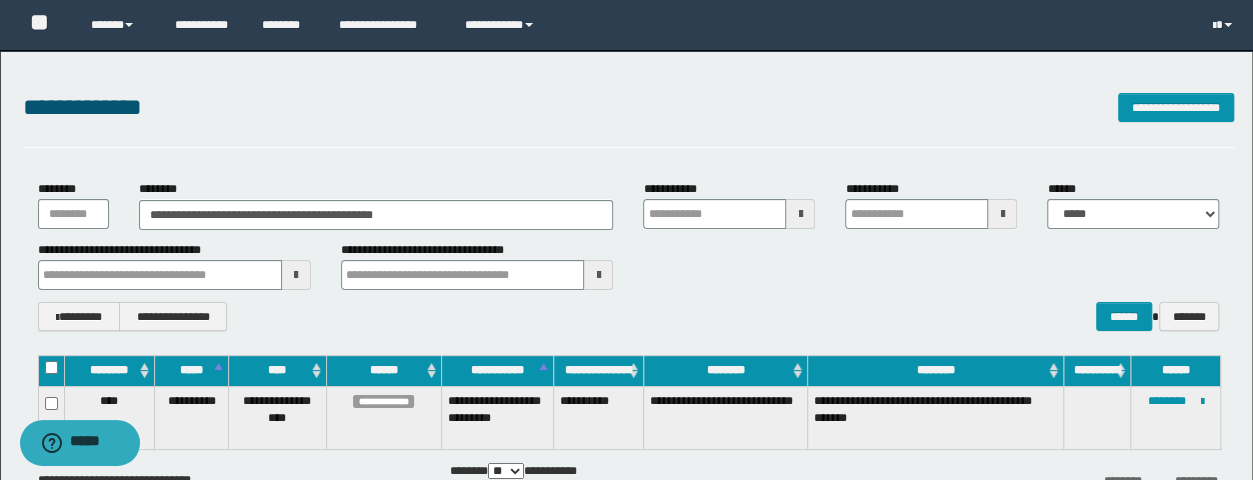 click on "**********" at bounding box center (1175, 417) 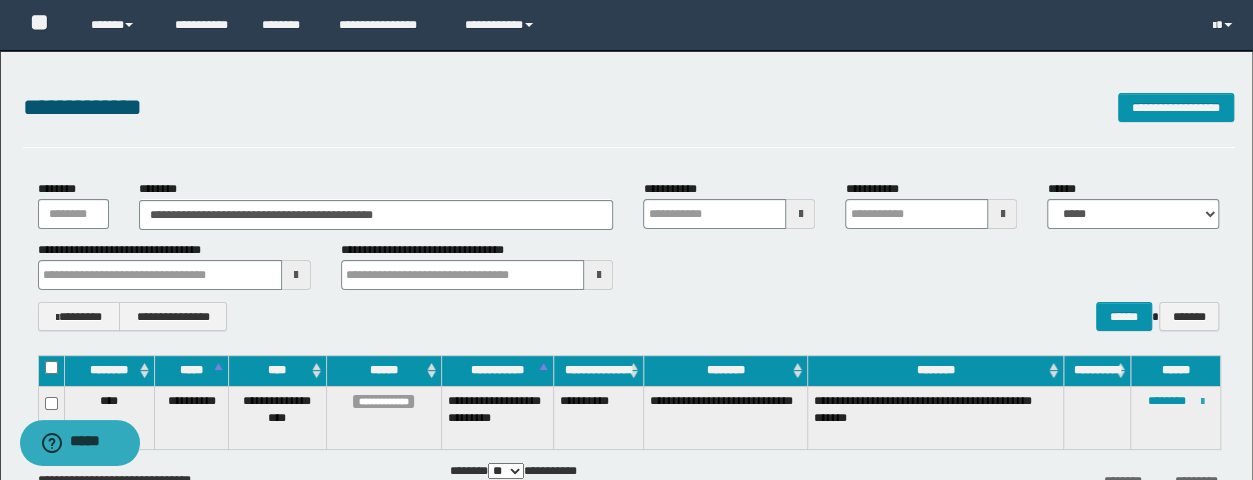 click at bounding box center [1202, 402] 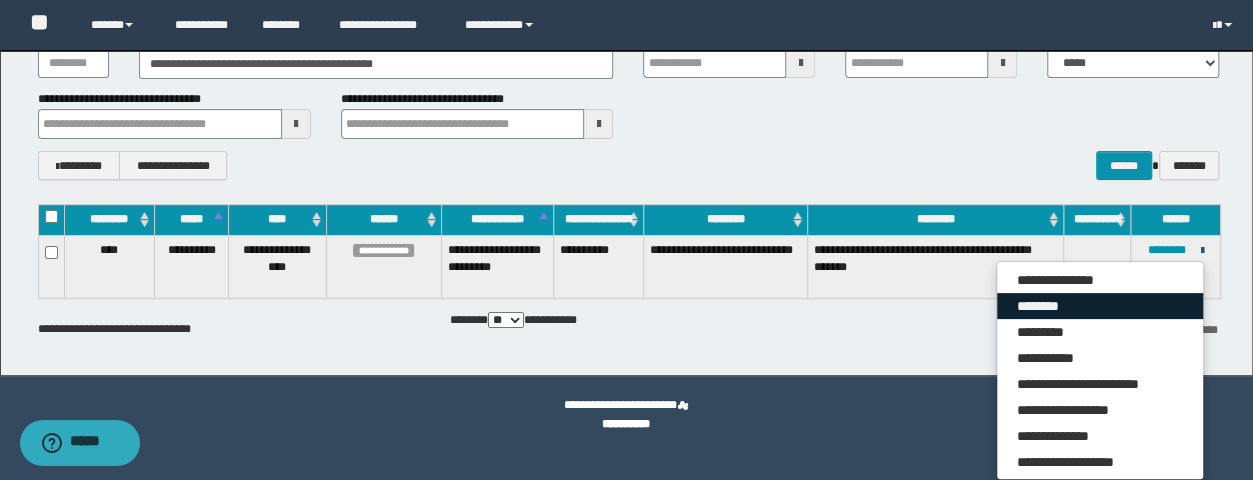 scroll, scrollTop: 167, scrollLeft: 0, axis: vertical 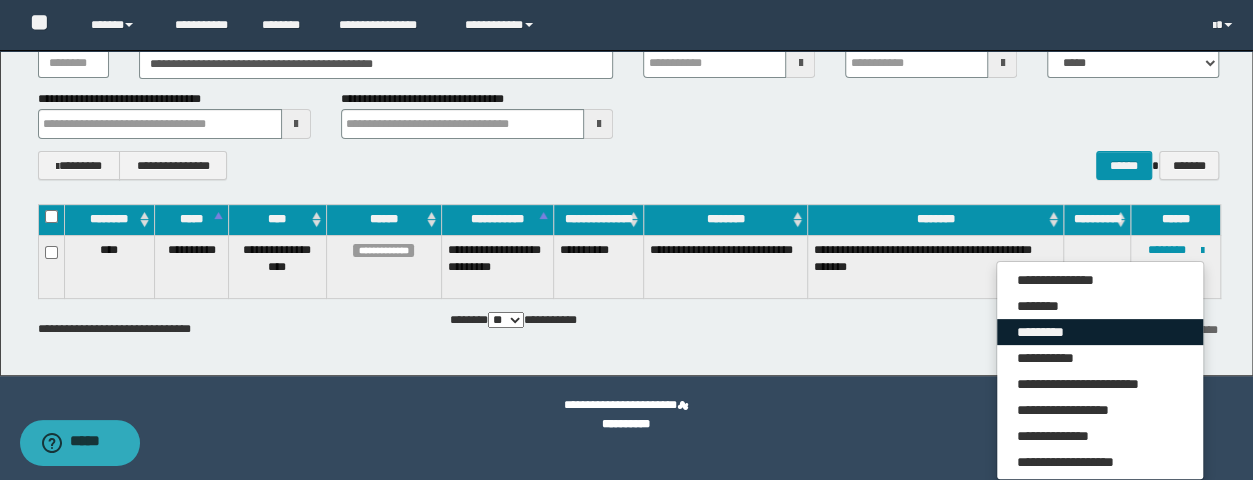 click on "*********" at bounding box center (1100, 332) 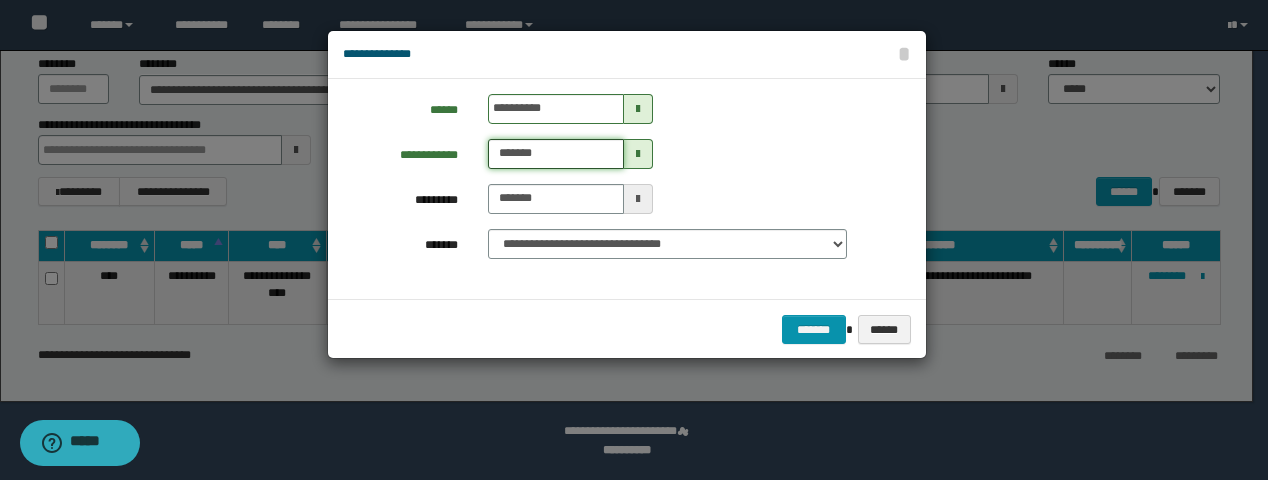 click on "*******" at bounding box center [555, 154] 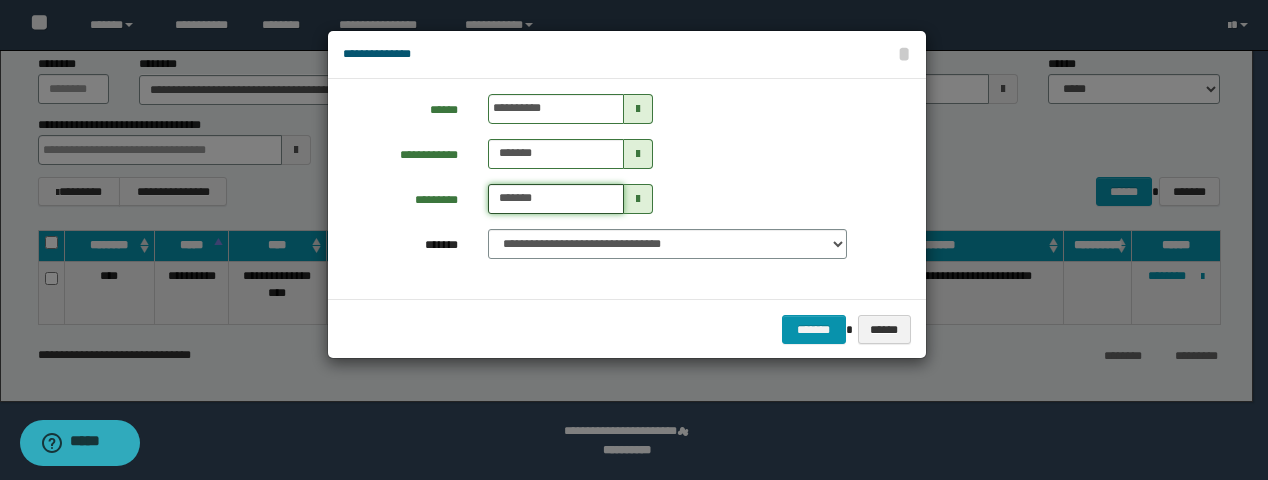 click on "*******" at bounding box center [555, 199] 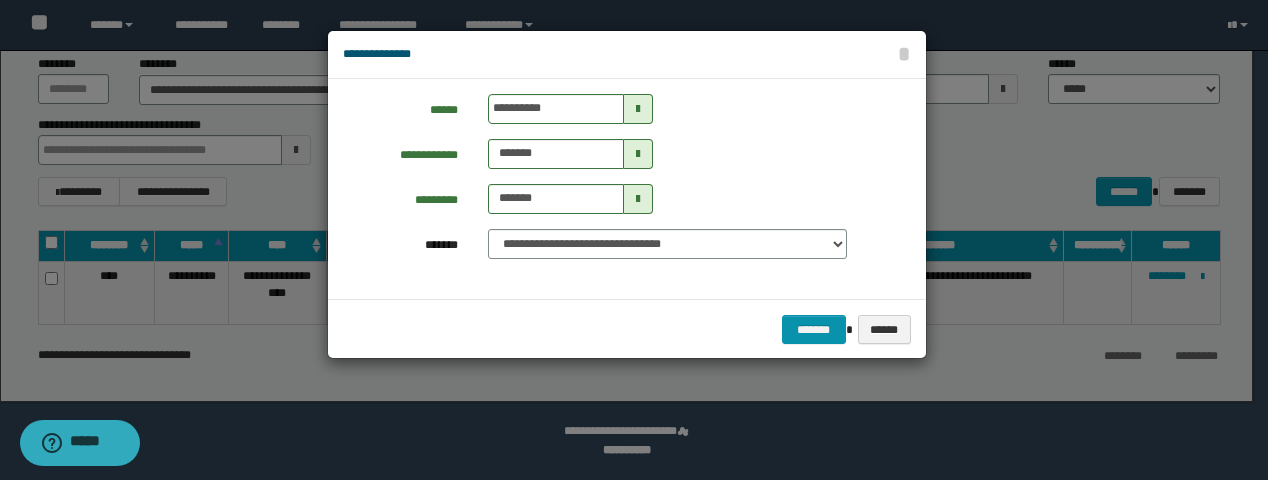 click on "**********" at bounding box center (619, 189) 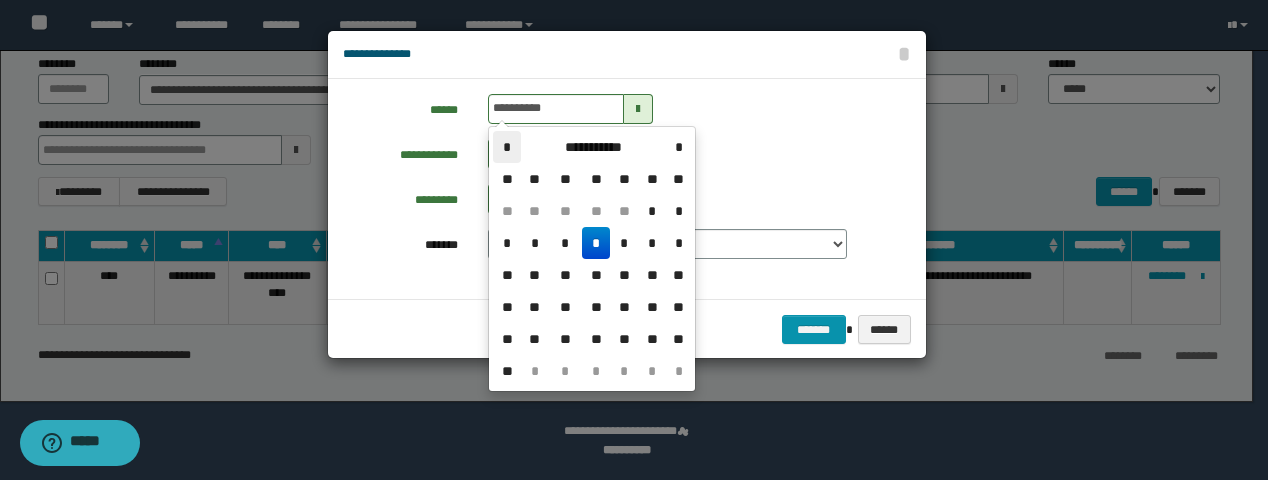 click on "*" at bounding box center (507, 147) 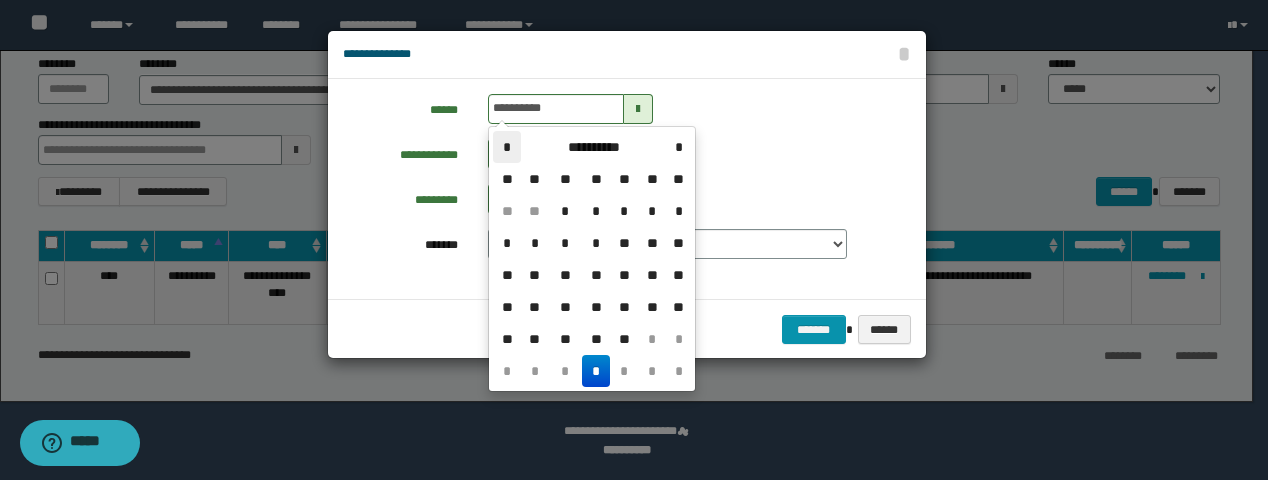 click on "*" at bounding box center (507, 147) 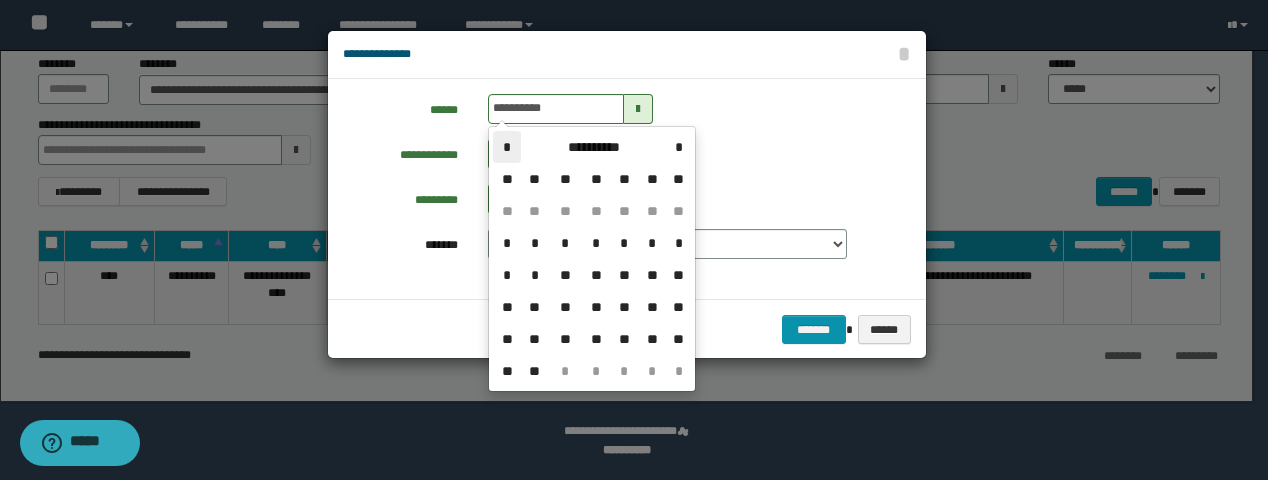 click on "*" at bounding box center [507, 147] 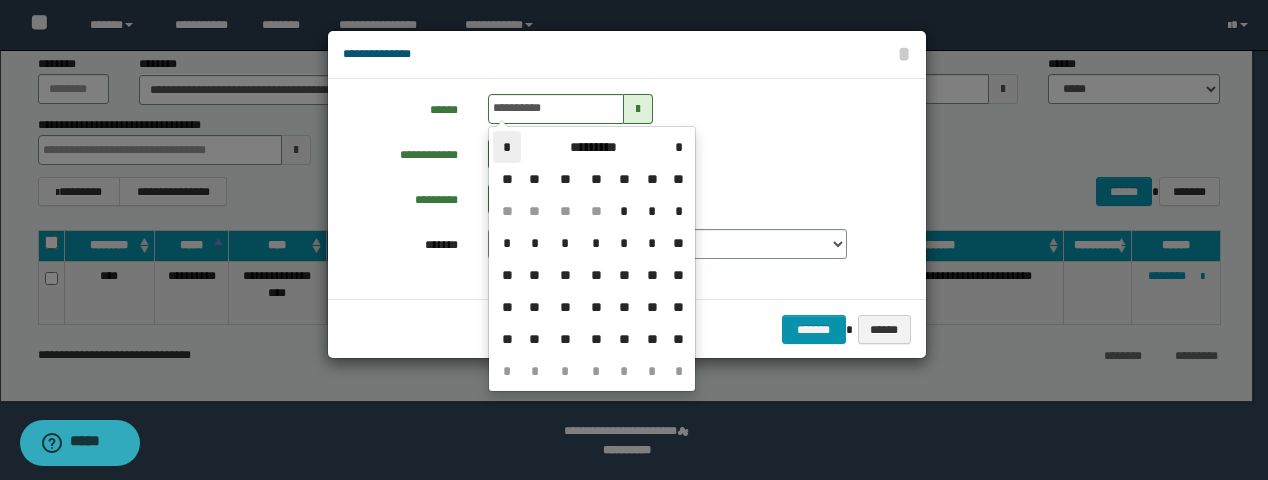 click on "*" at bounding box center [507, 147] 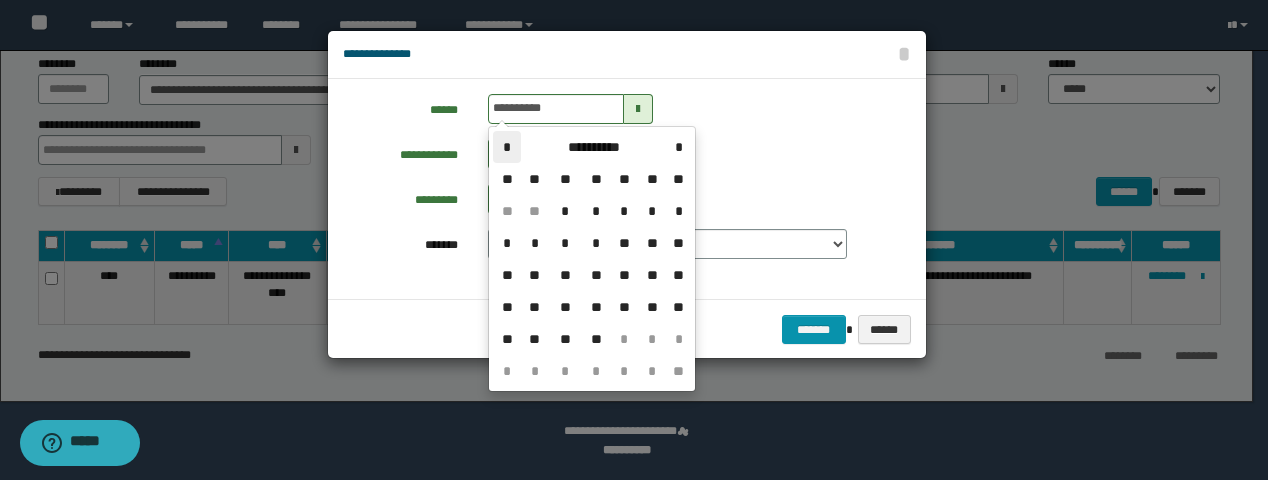 click on "*" at bounding box center [507, 147] 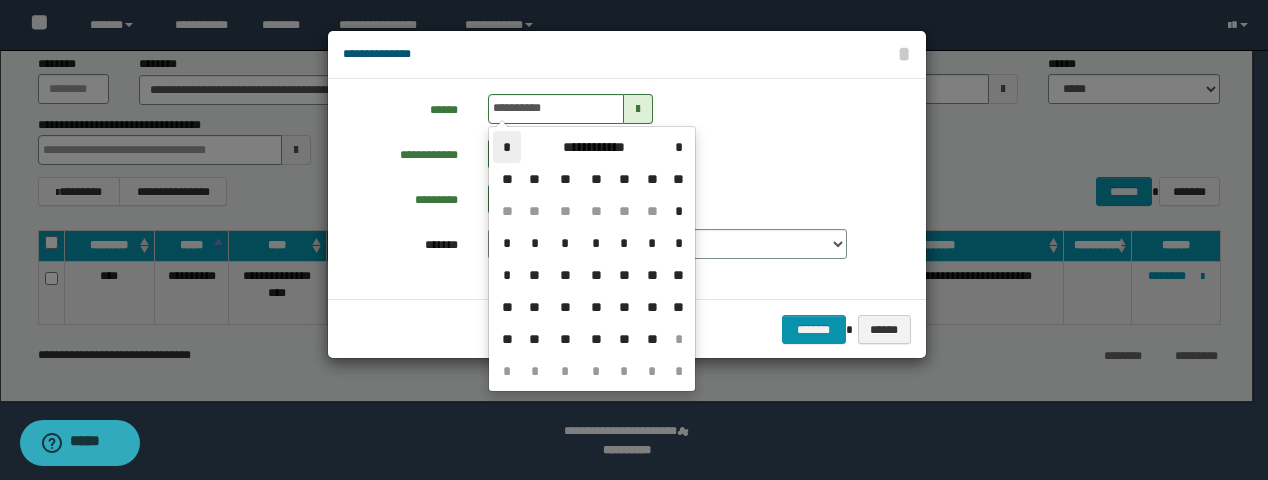 click on "*" at bounding box center (507, 147) 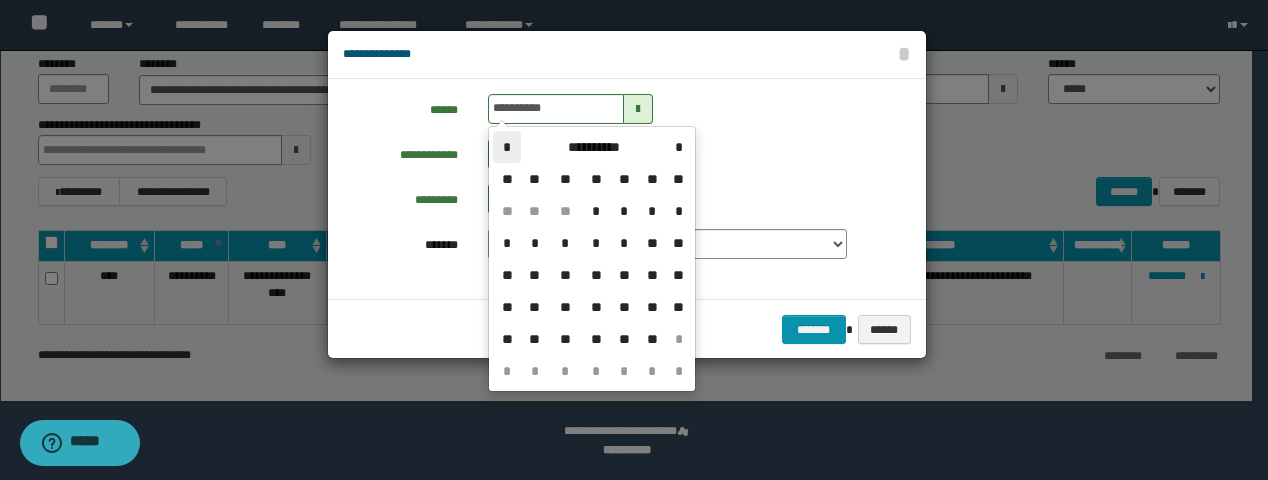 click on "*" at bounding box center (507, 147) 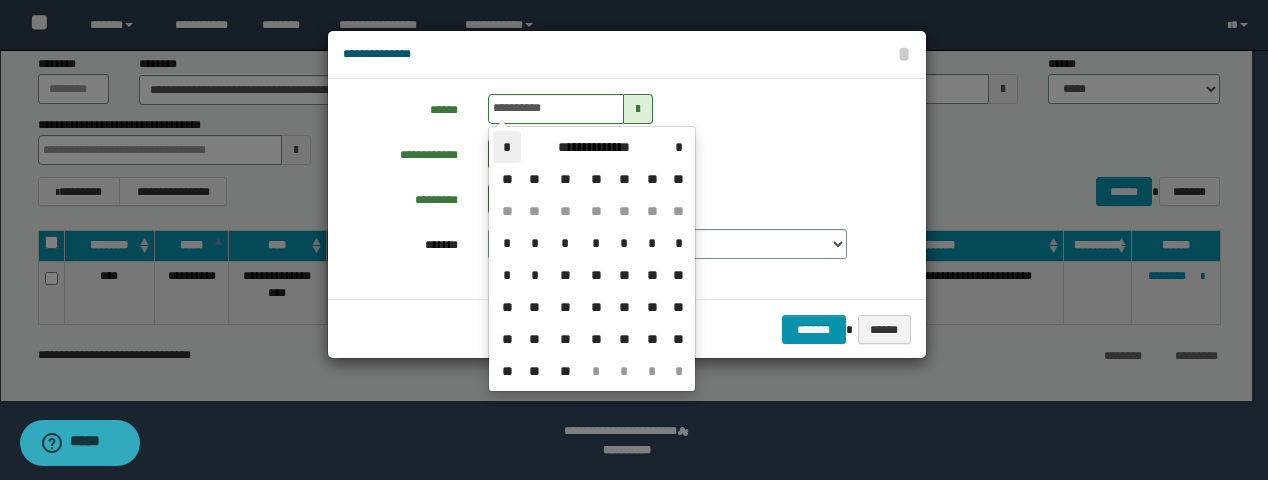 click on "*" at bounding box center (507, 147) 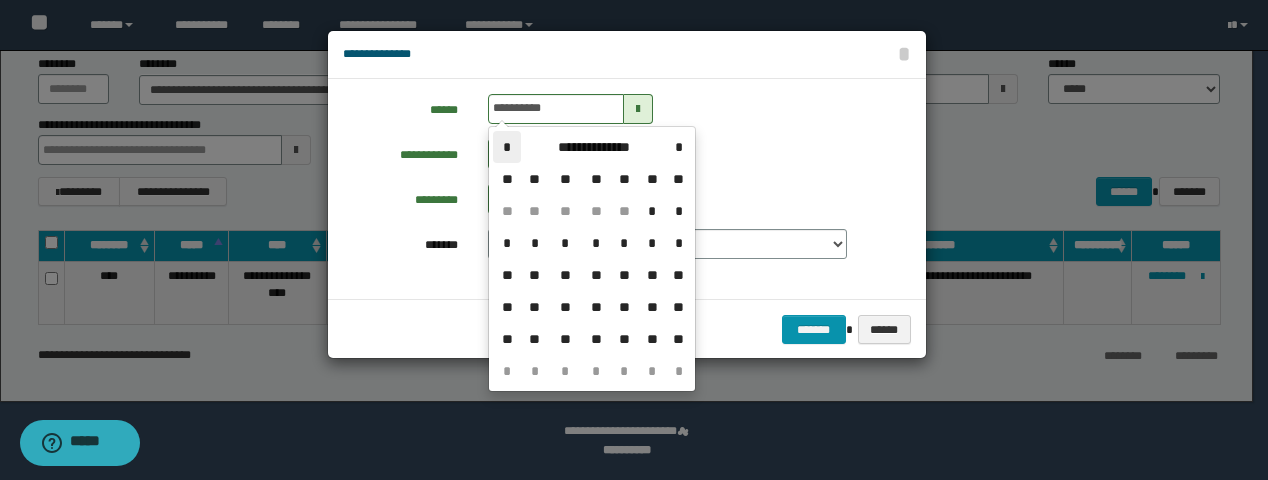 click on "*" at bounding box center [507, 147] 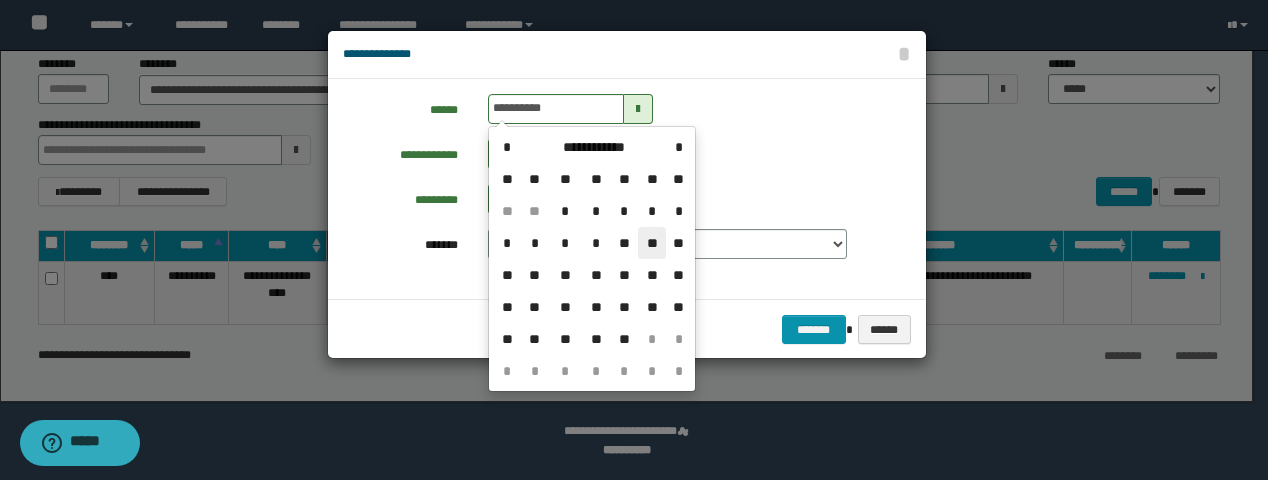 click on "**" at bounding box center [652, 243] 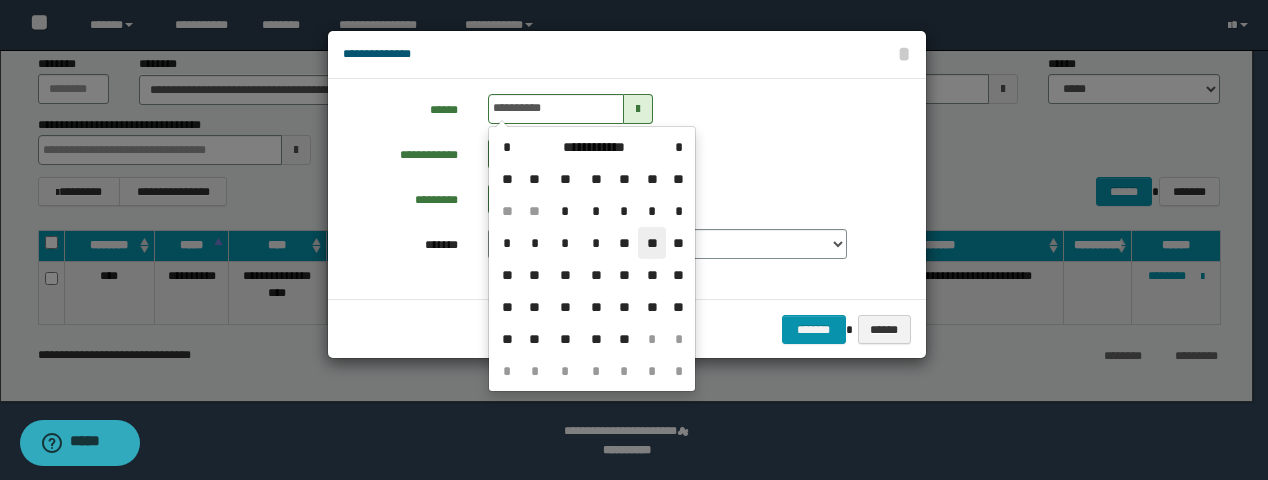 type on "**********" 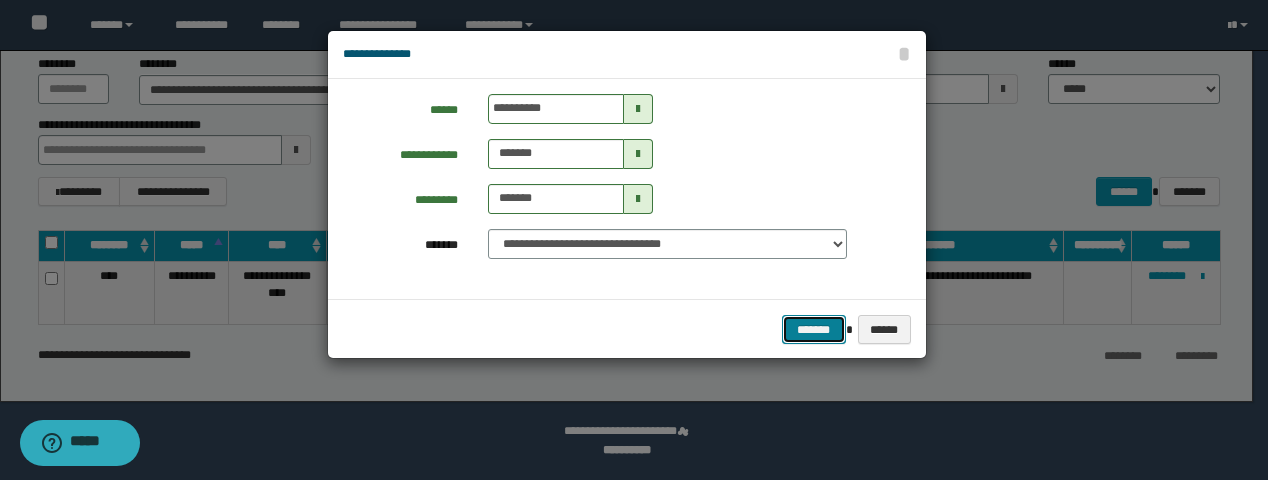 click on "*******" at bounding box center (814, 329) 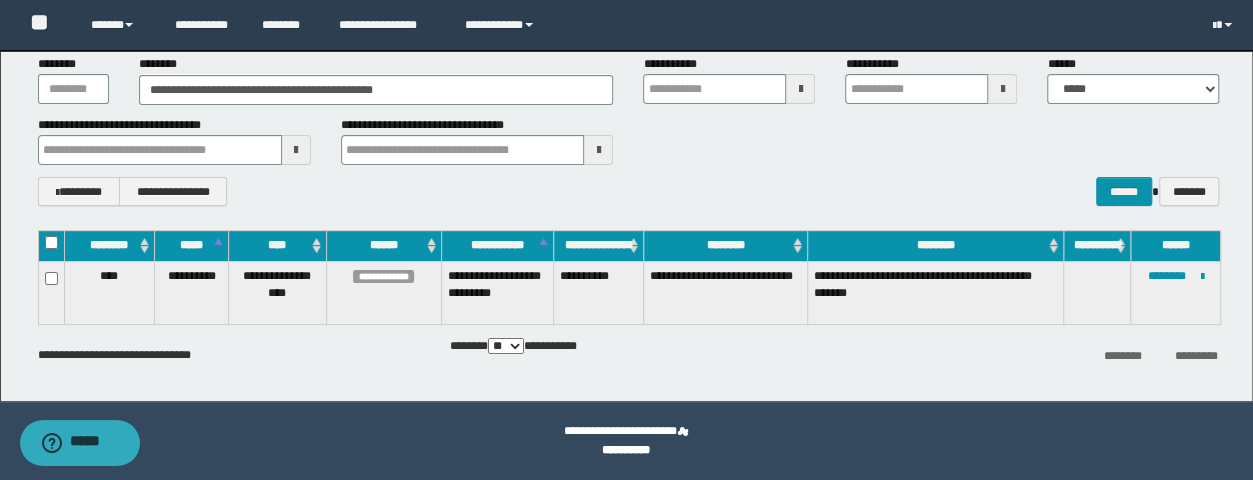 type 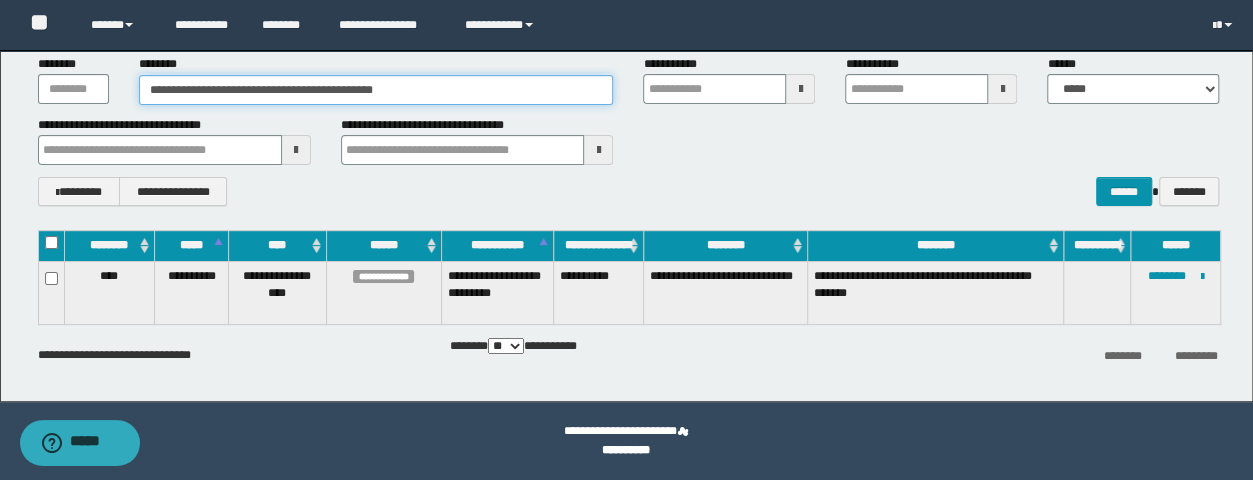 click on "**********" at bounding box center (376, 90) 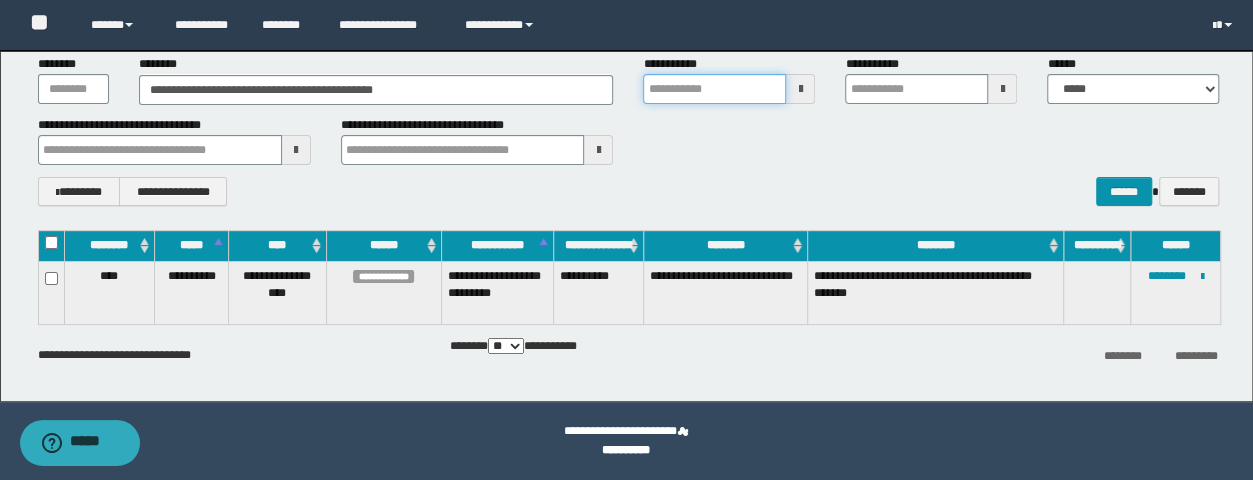 type 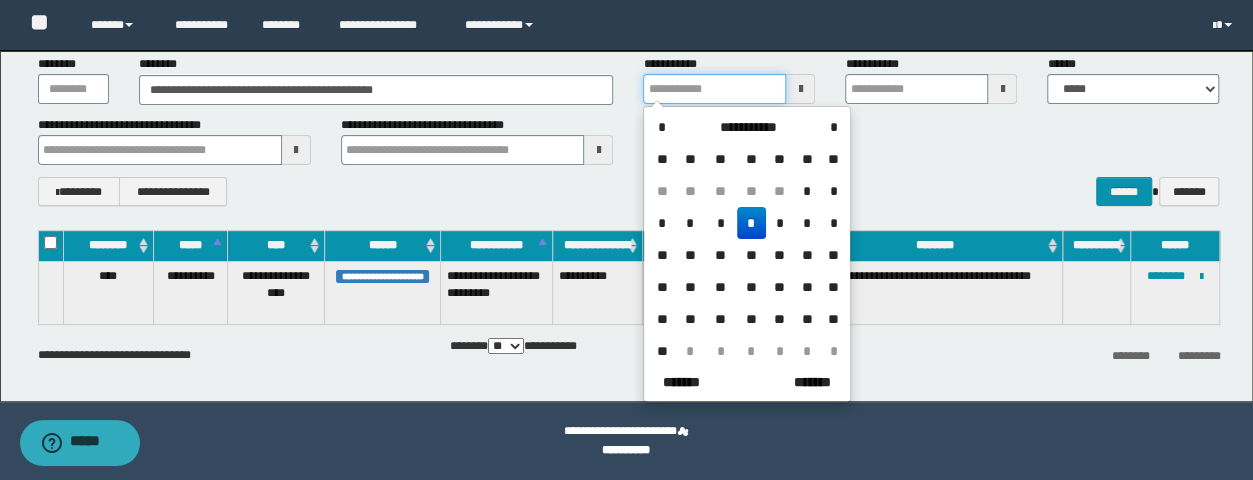 type 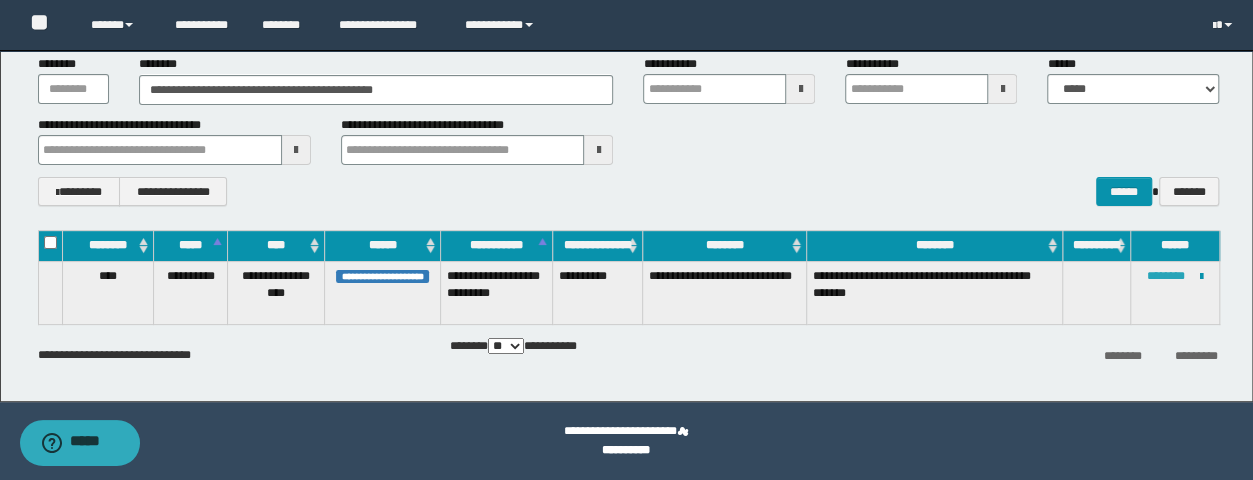 click on "********" at bounding box center [1166, 276] 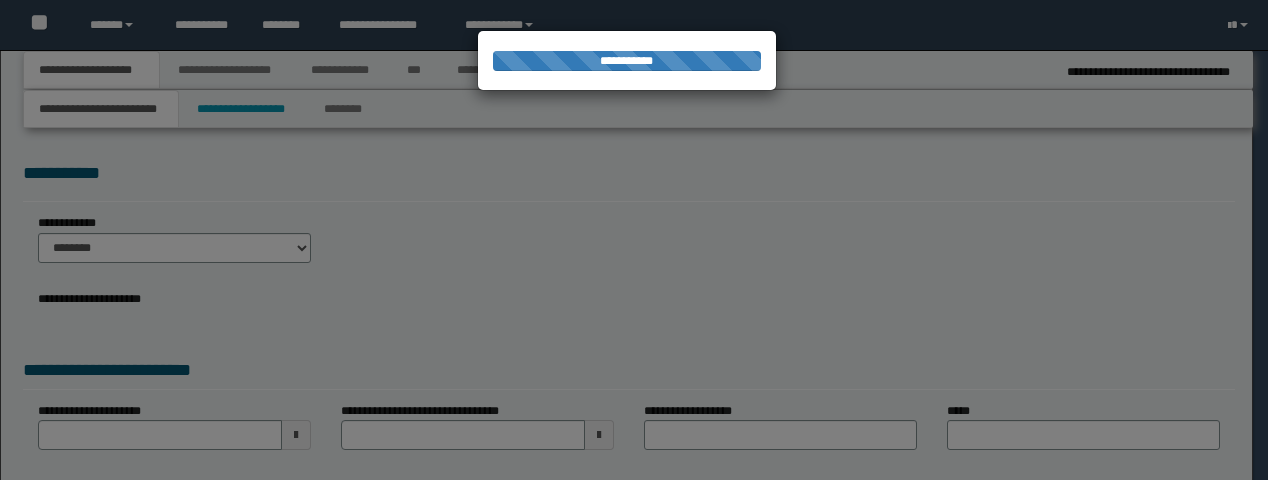 scroll, scrollTop: 0, scrollLeft: 0, axis: both 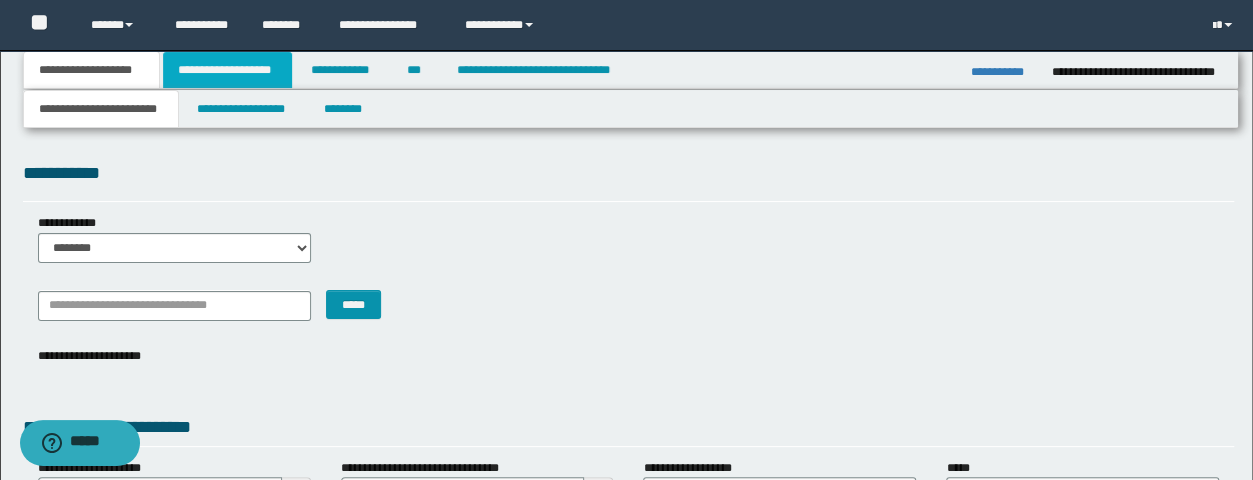 click on "**********" at bounding box center (227, 70) 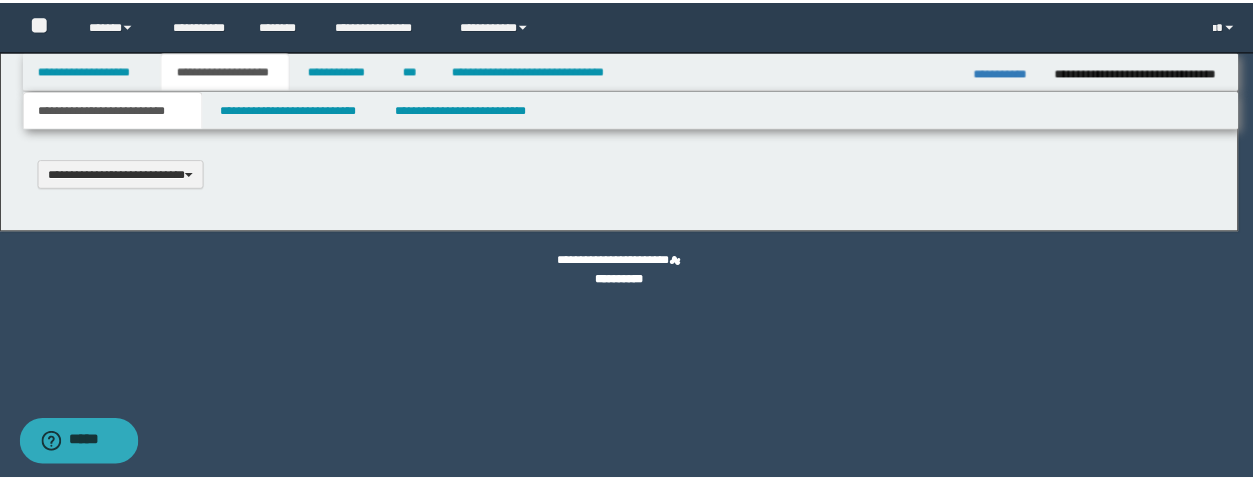 scroll, scrollTop: 0, scrollLeft: 0, axis: both 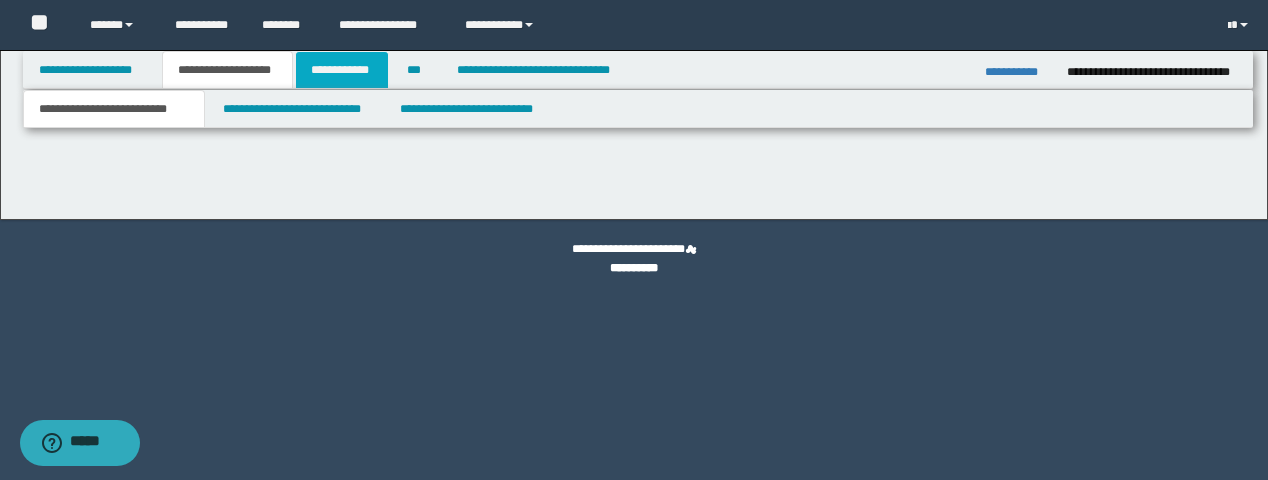 click on "**********" at bounding box center [342, 70] 